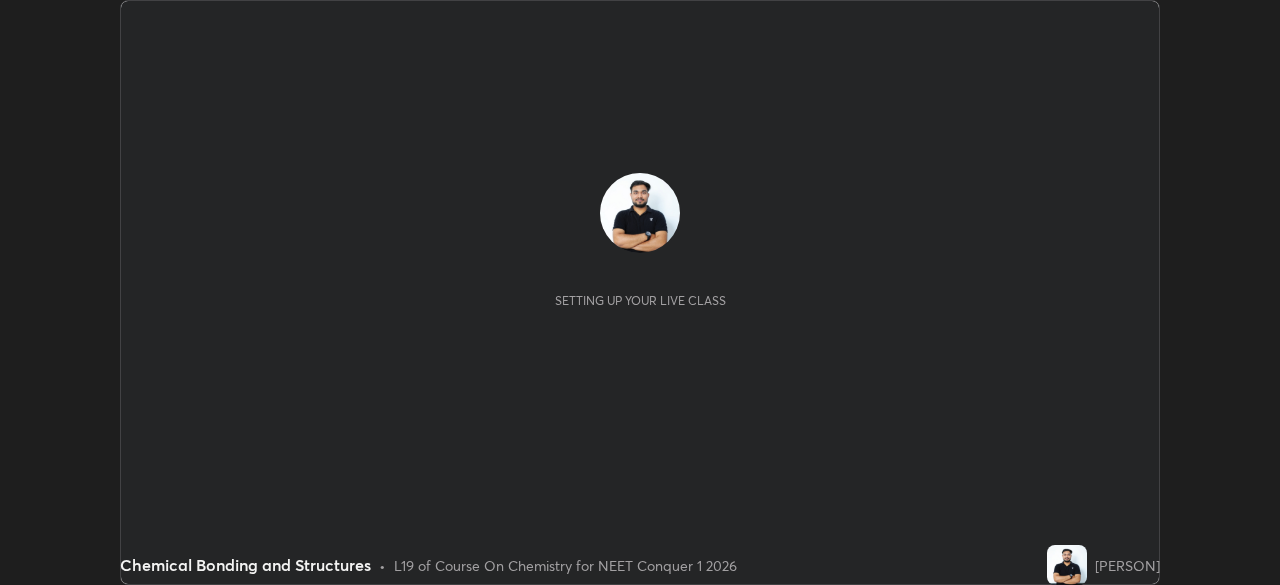 scroll, scrollTop: 0, scrollLeft: 0, axis: both 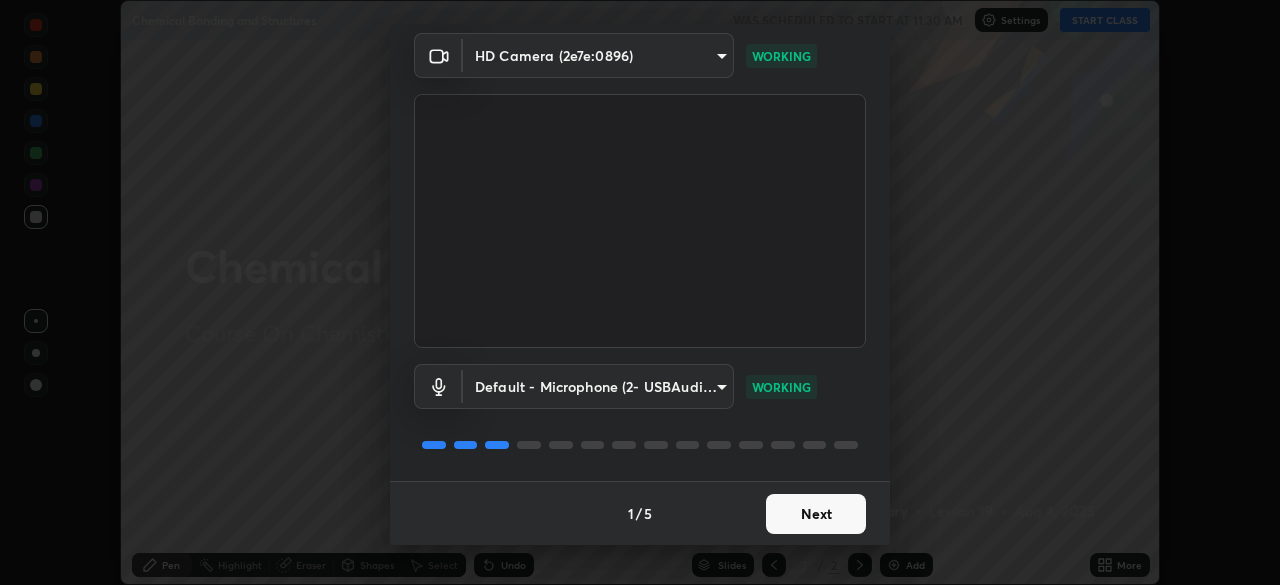 click on "Next" at bounding box center [816, 514] 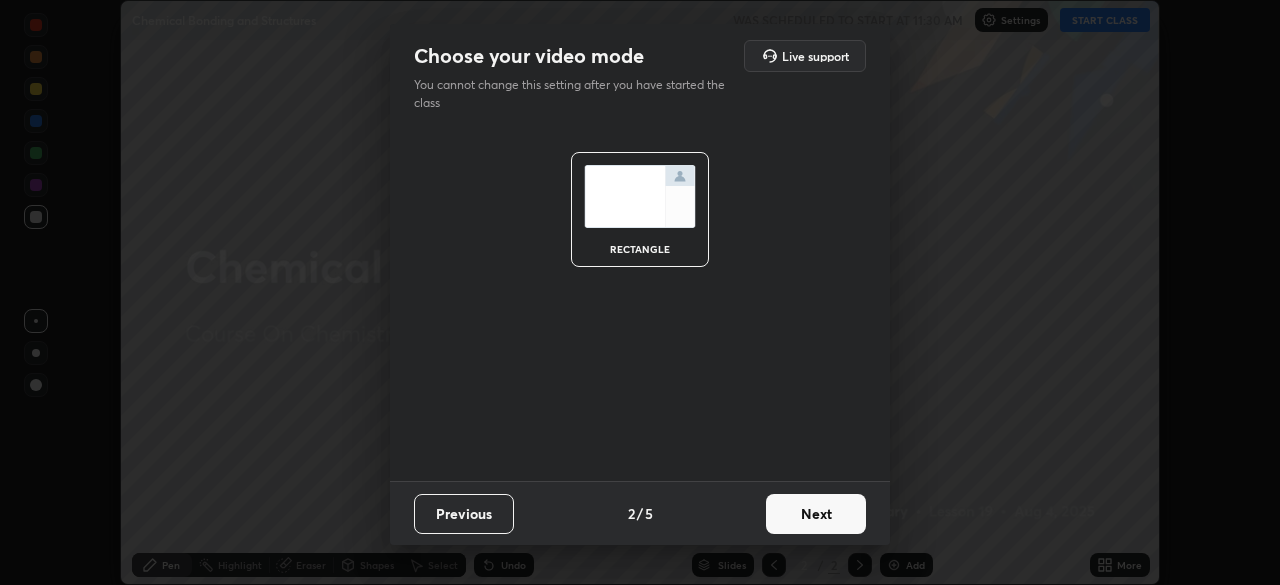 scroll, scrollTop: 0, scrollLeft: 0, axis: both 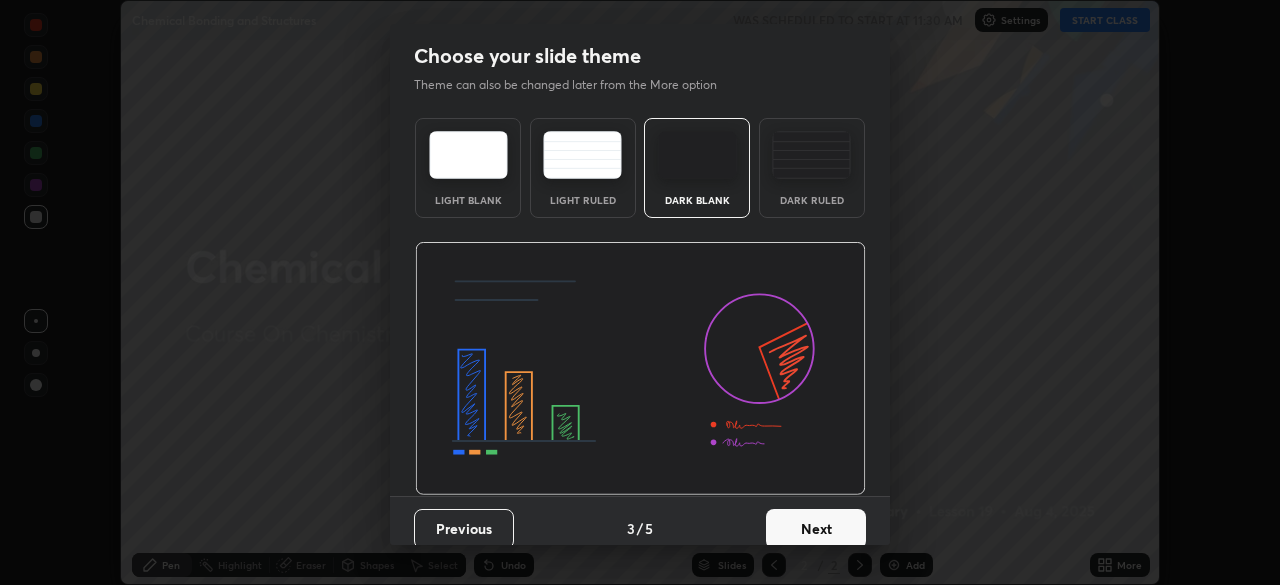 click on "Next" at bounding box center (816, 529) 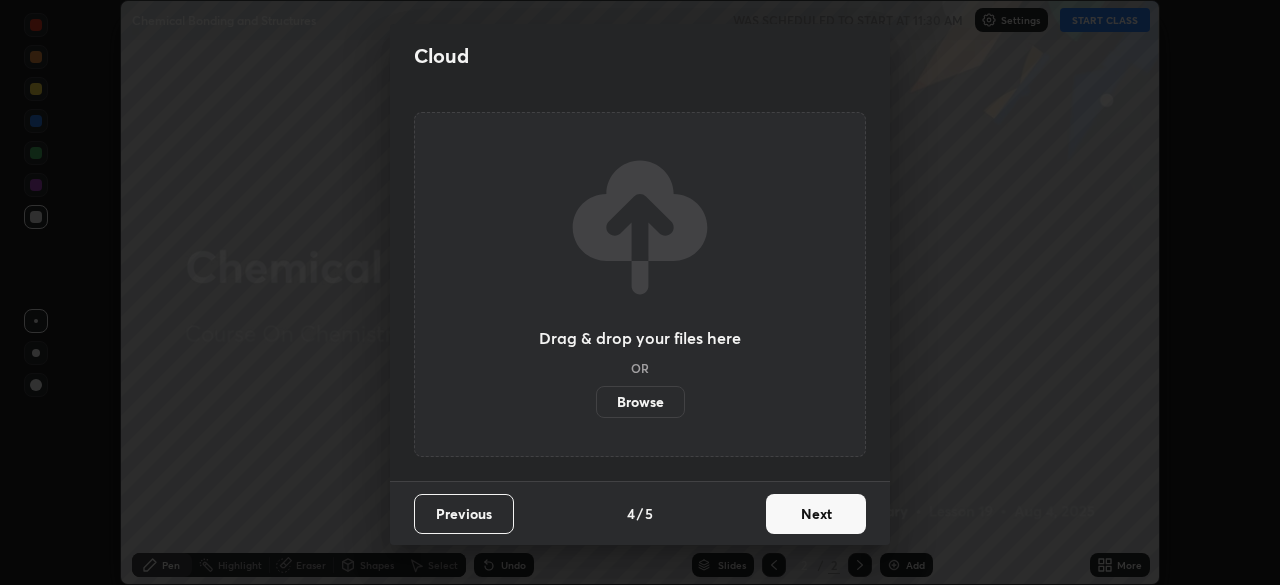 click on "Next" at bounding box center [816, 514] 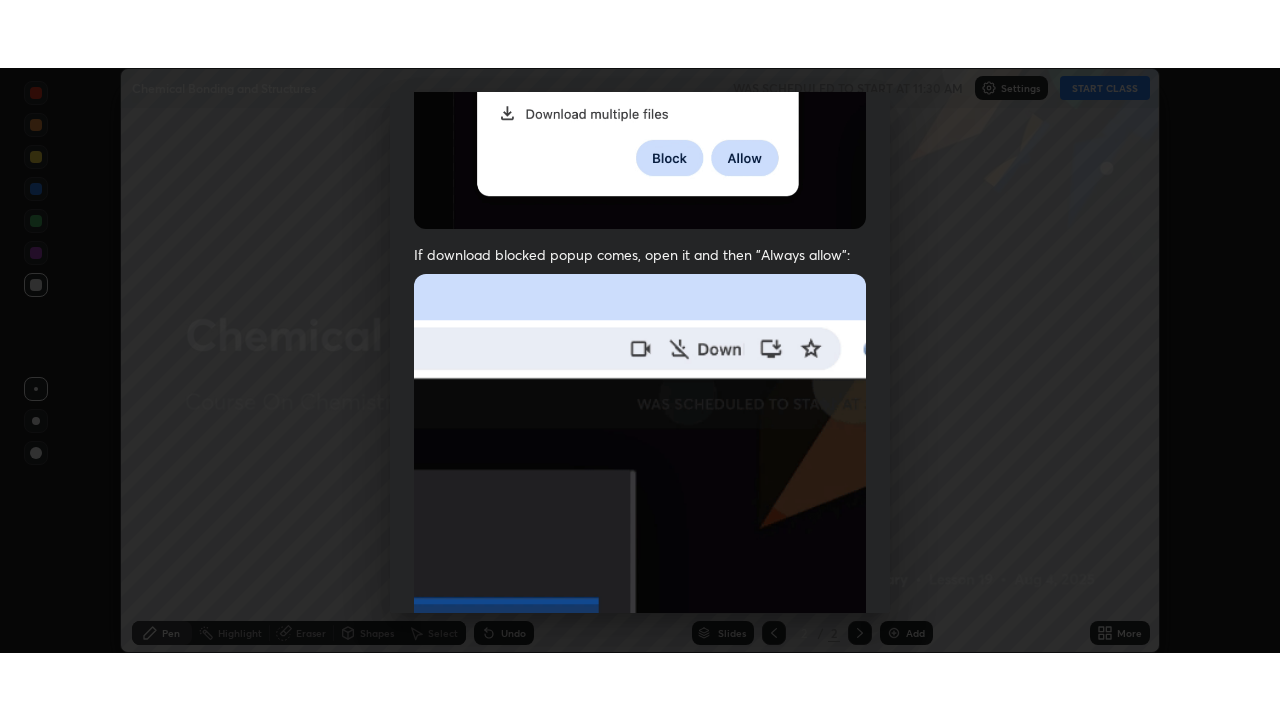 scroll, scrollTop: 479, scrollLeft: 0, axis: vertical 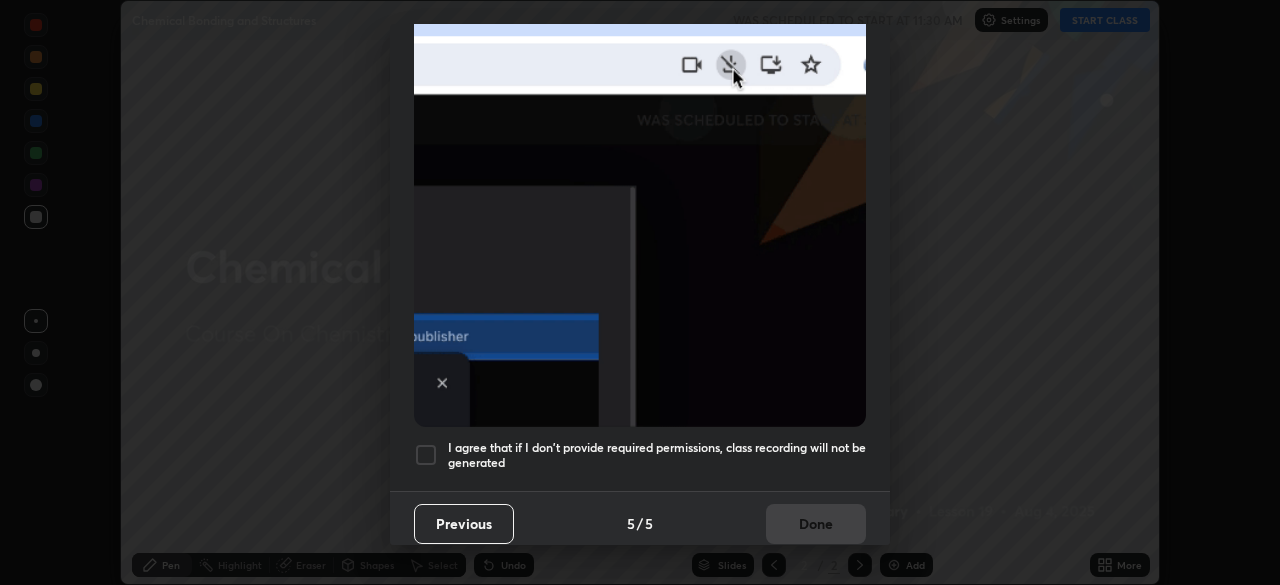 click at bounding box center (426, 455) 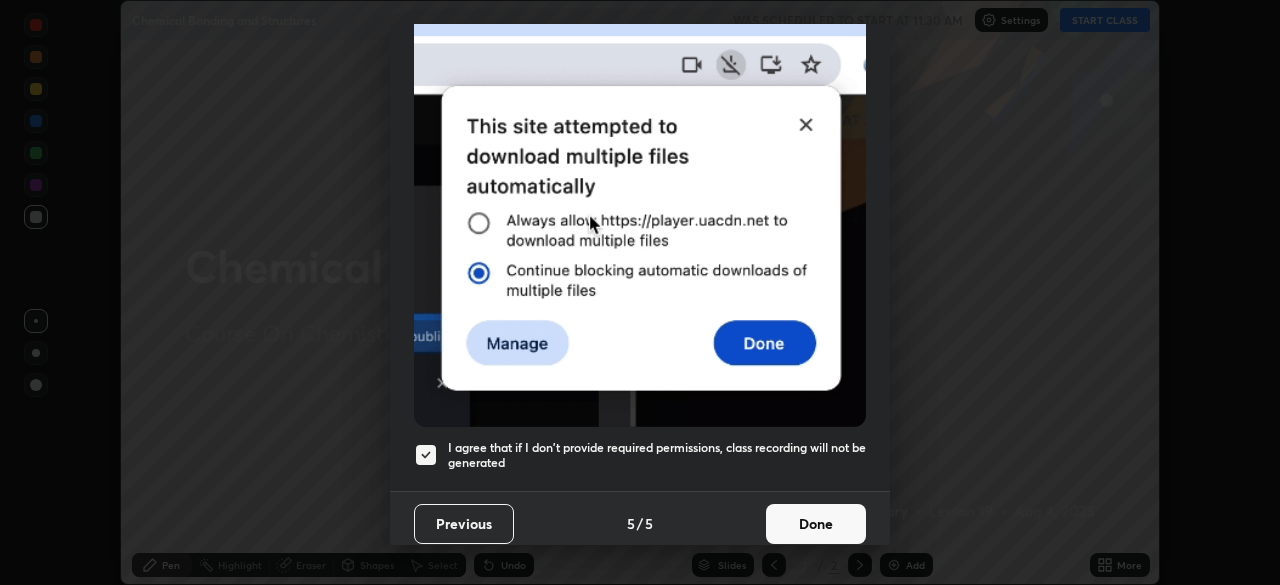 click on "Done" at bounding box center [816, 524] 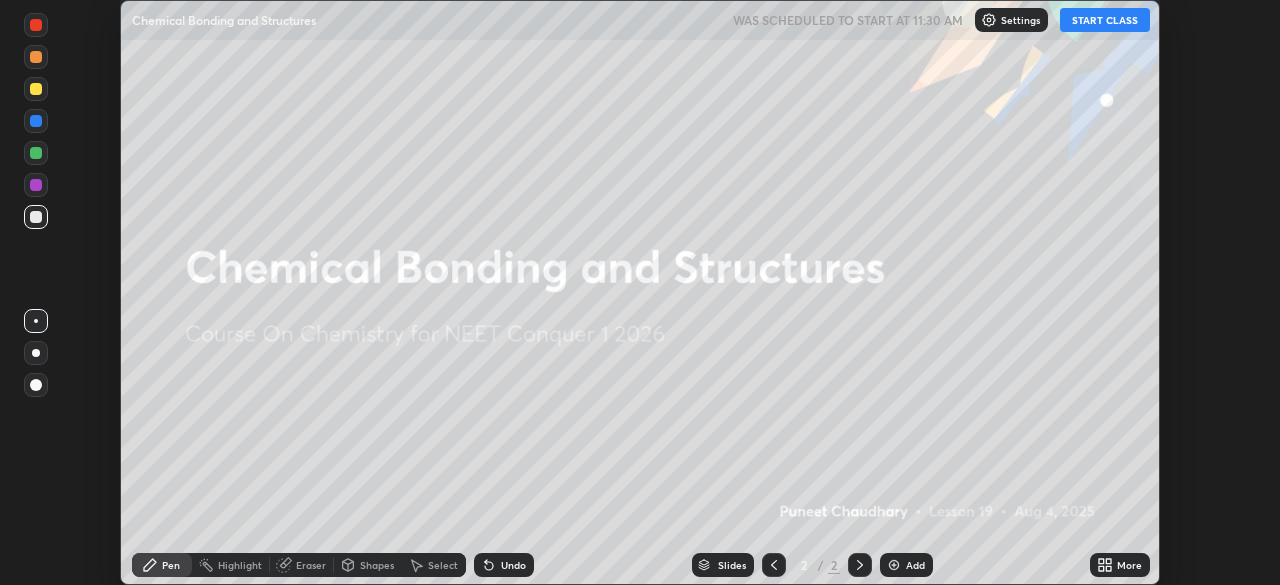 click on "START CLASS" at bounding box center [1105, 20] 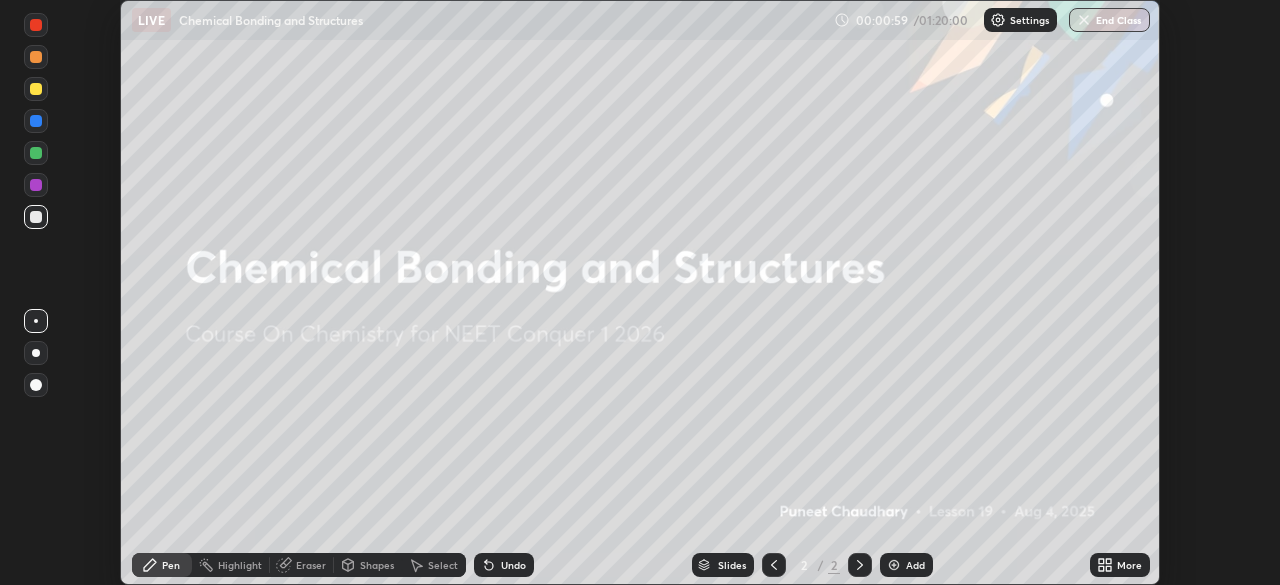 click on "Add" at bounding box center [915, 565] 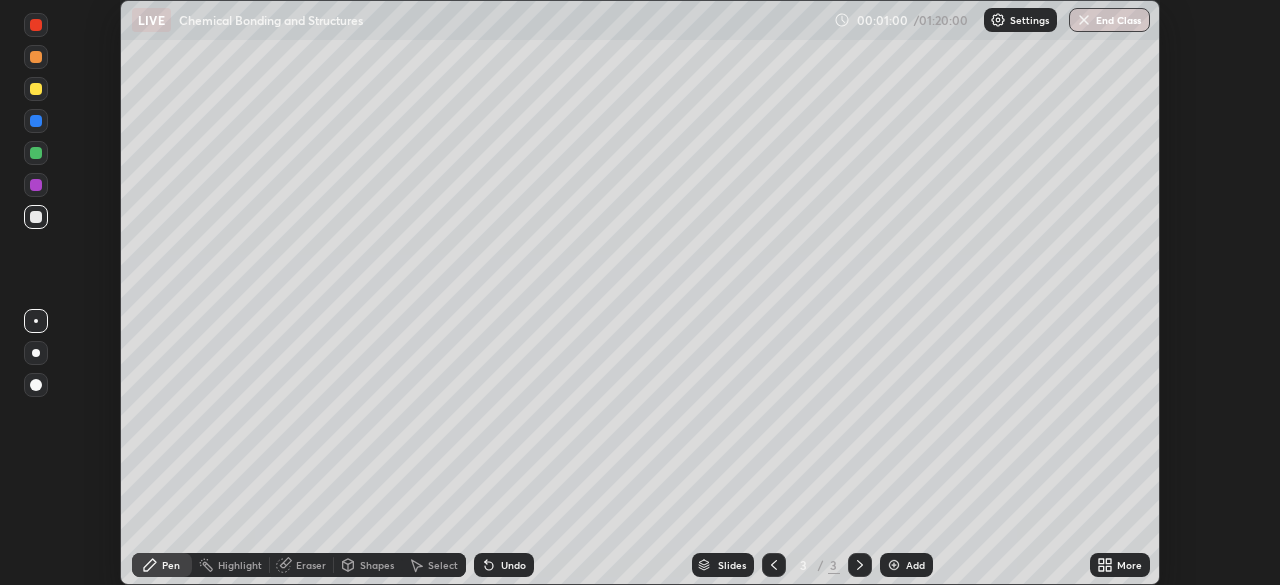 click at bounding box center [36, 353] 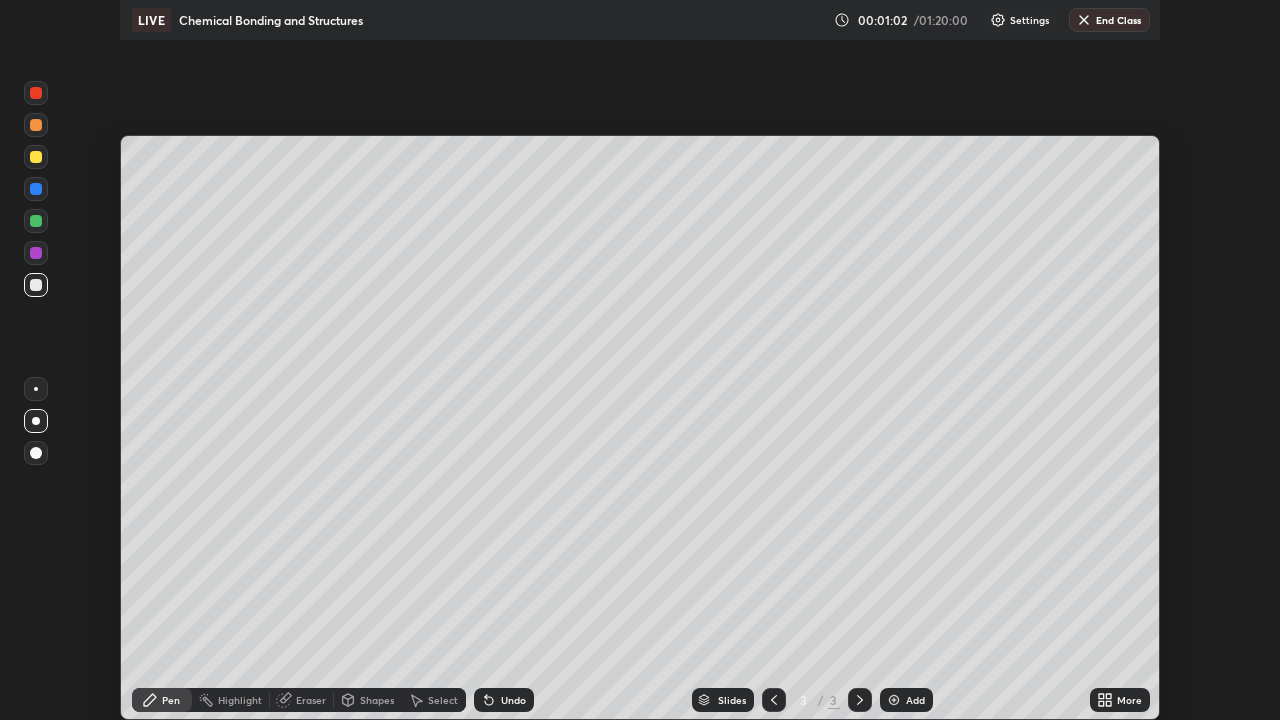 scroll, scrollTop: 99280, scrollLeft: 98720, axis: both 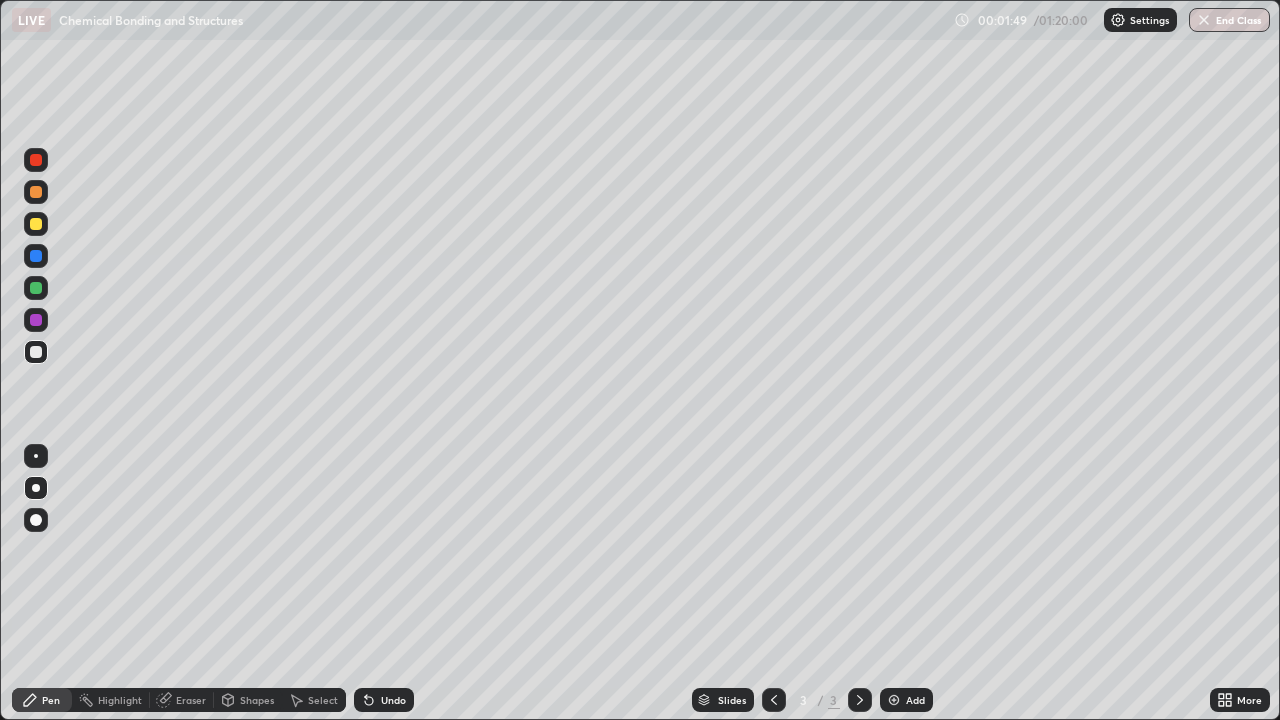 click on "Add" at bounding box center [915, 700] 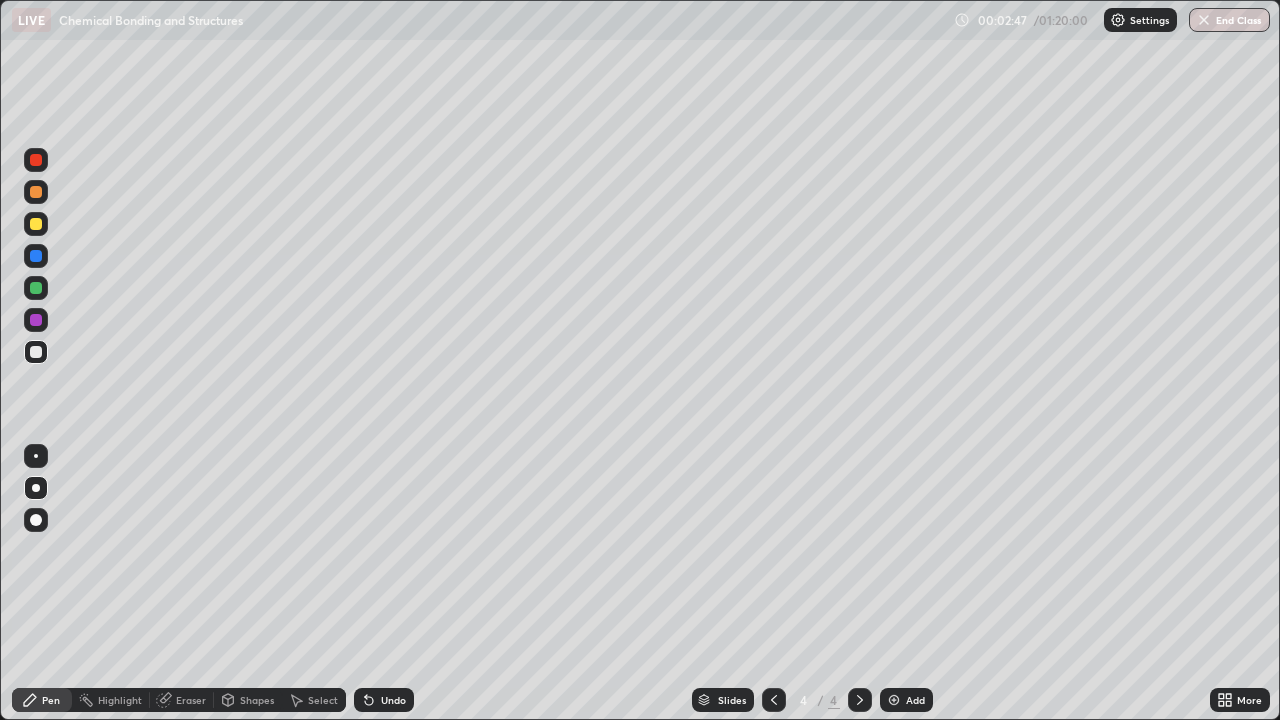 click on "Eraser" at bounding box center [191, 700] 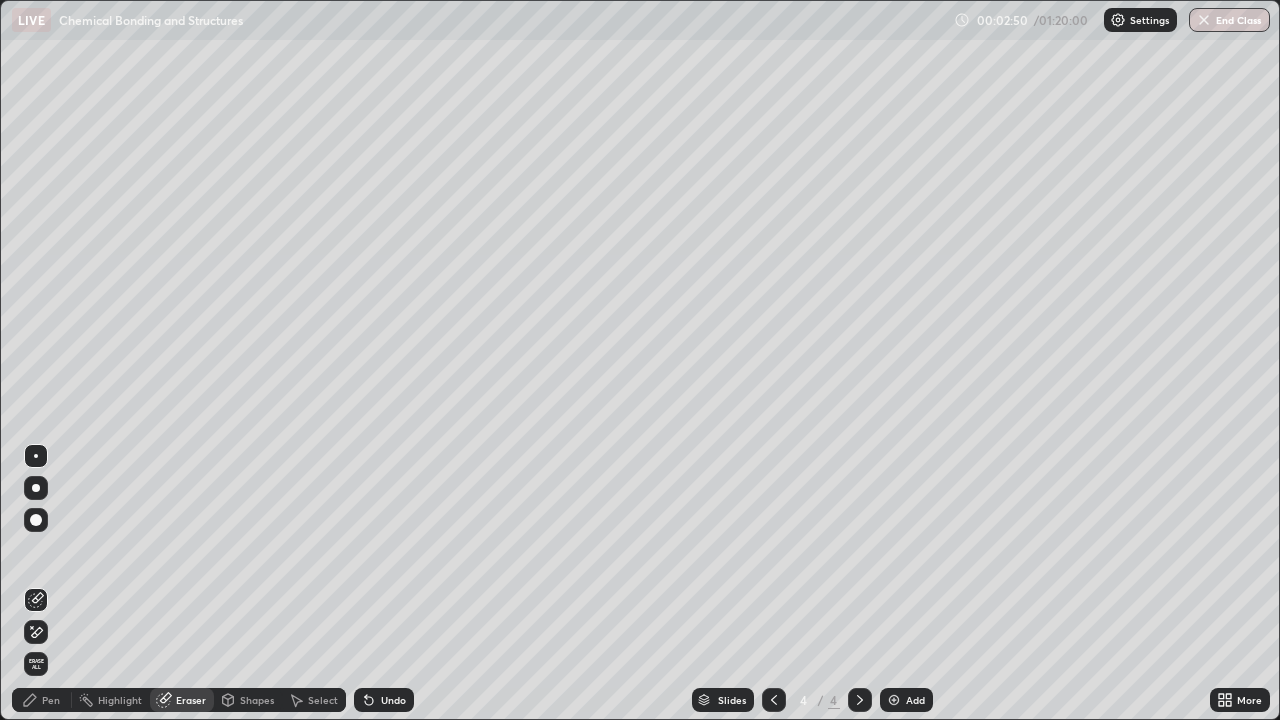 click on "Pen" at bounding box center (51, 700) 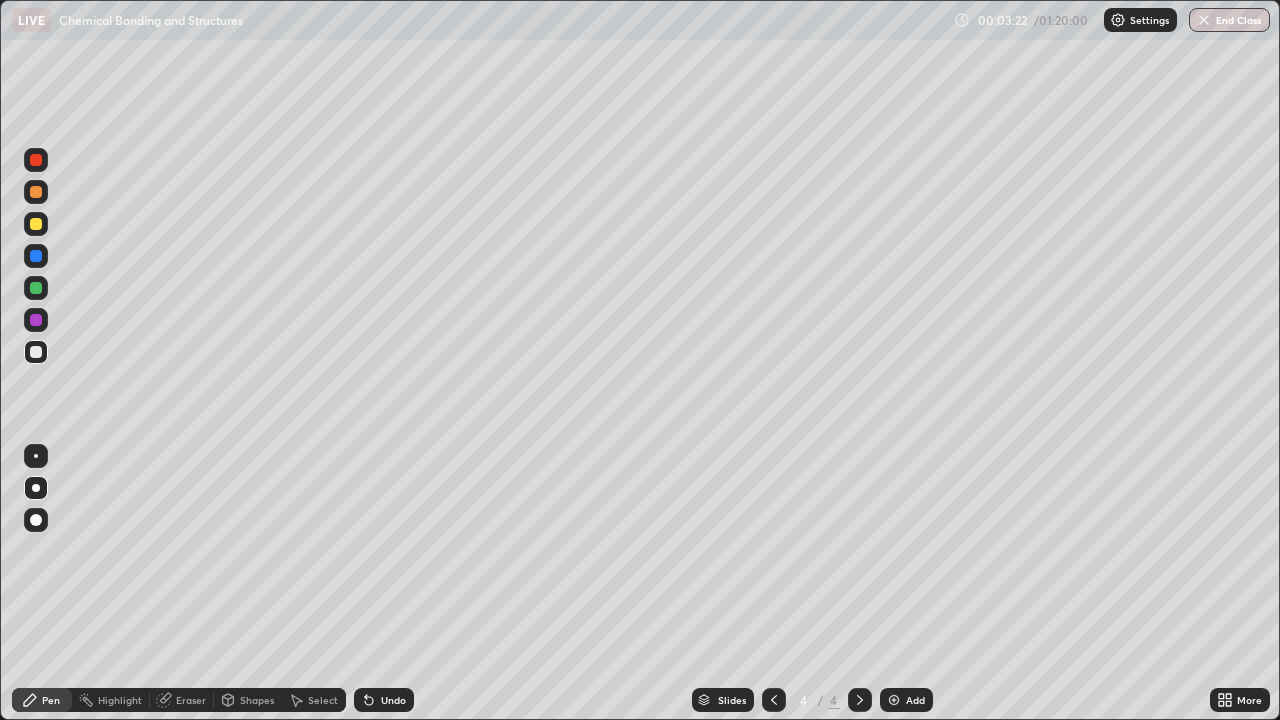 click on "Eraser" at bounding box center [191, 700] 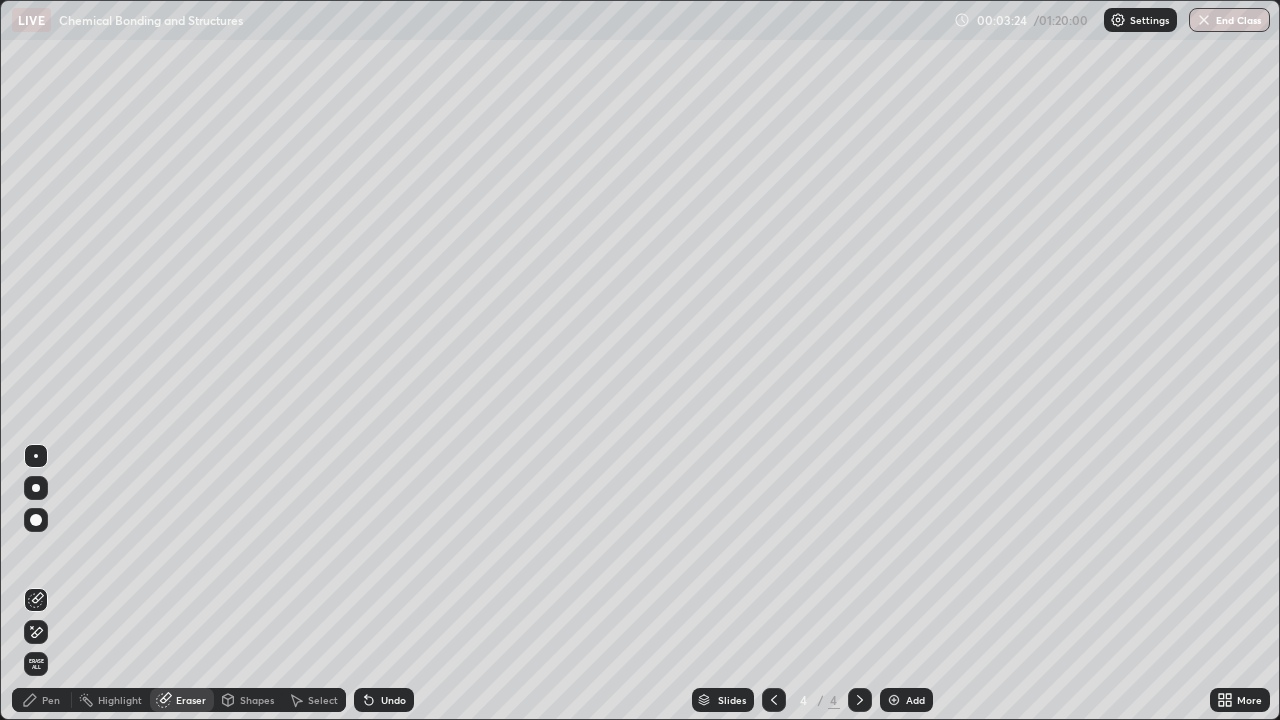 click on "Pen" at bounding box center (51, 700) 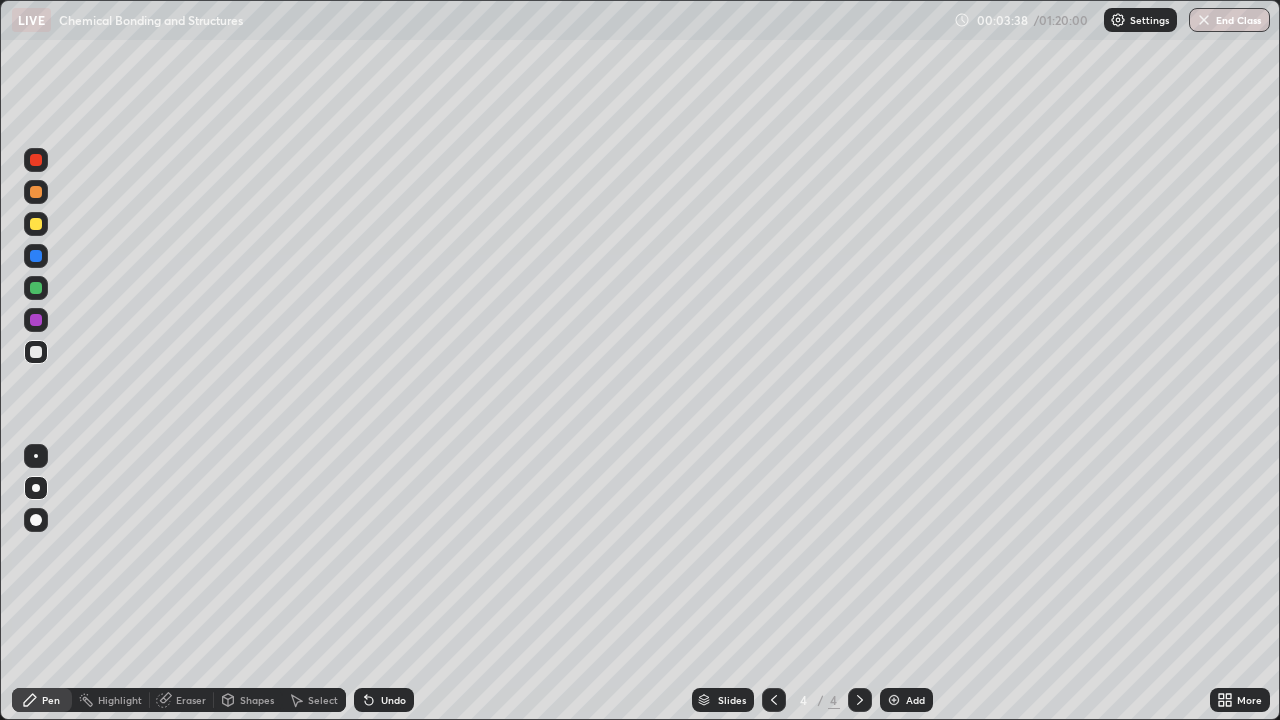 click on "Undo" at bounding box center (393, 700) 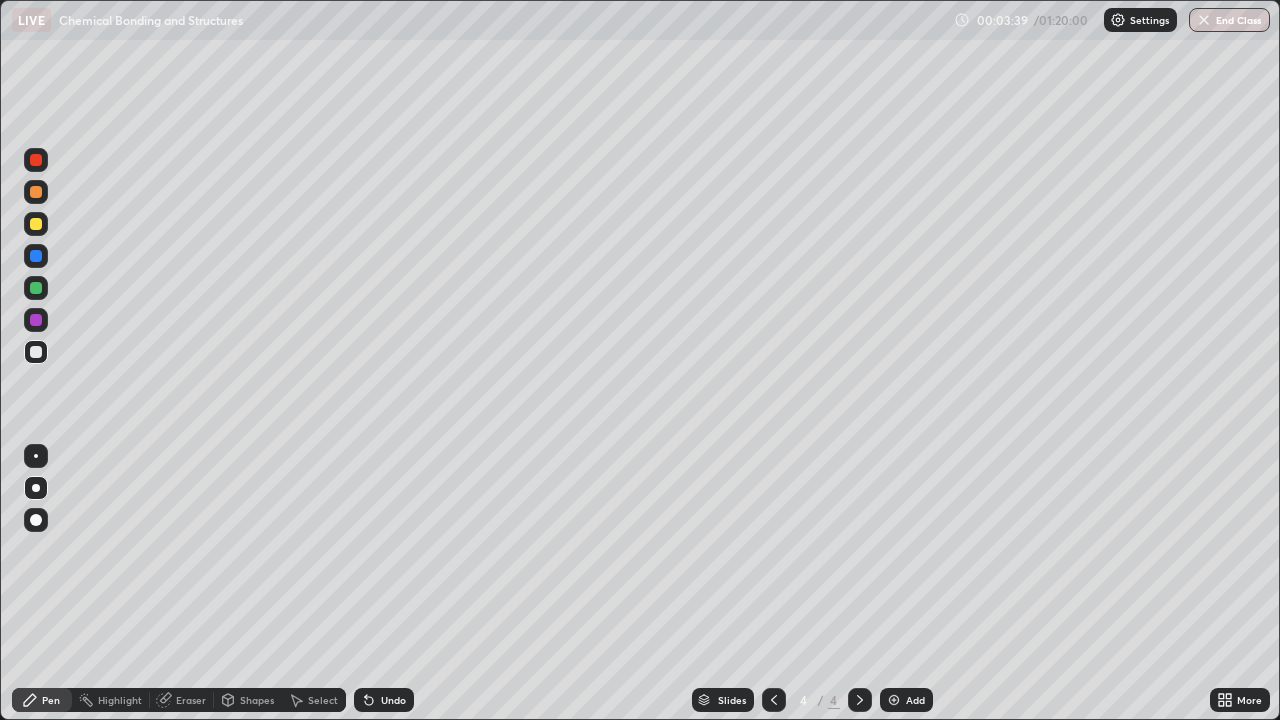 click on "Undo" at bounding box center [384, 700] 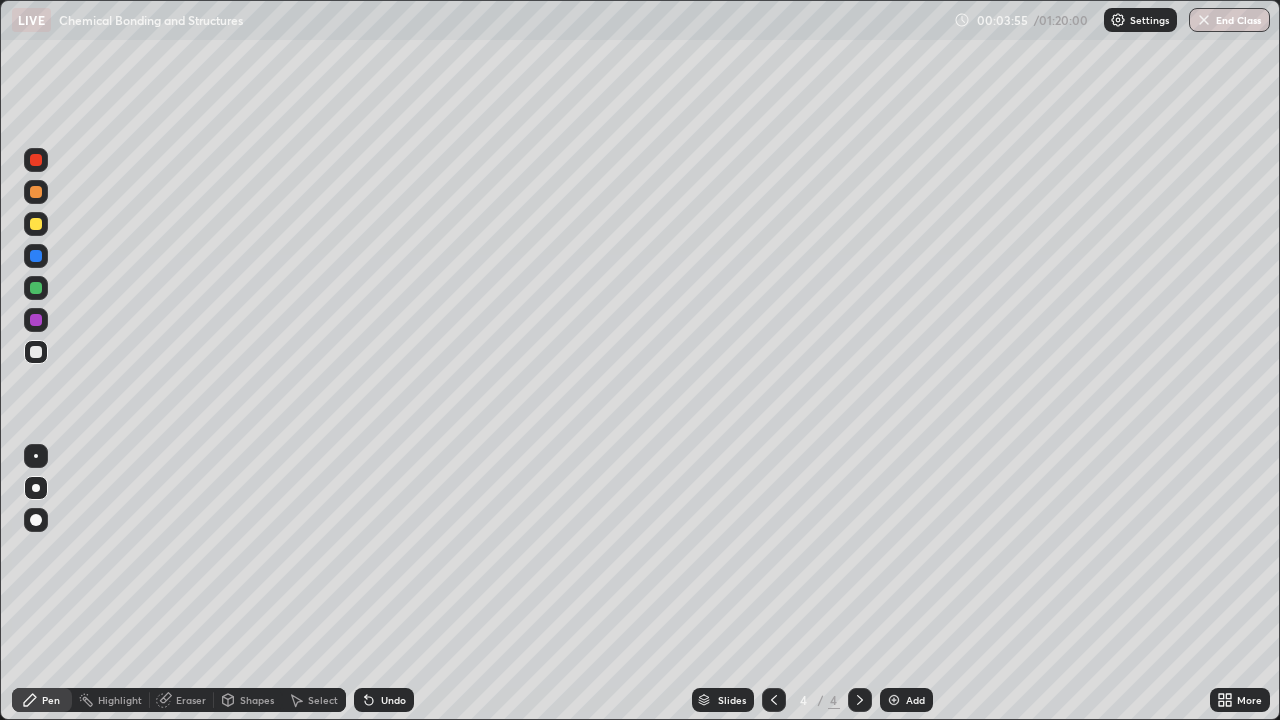 click at bounding box center (36, 224) 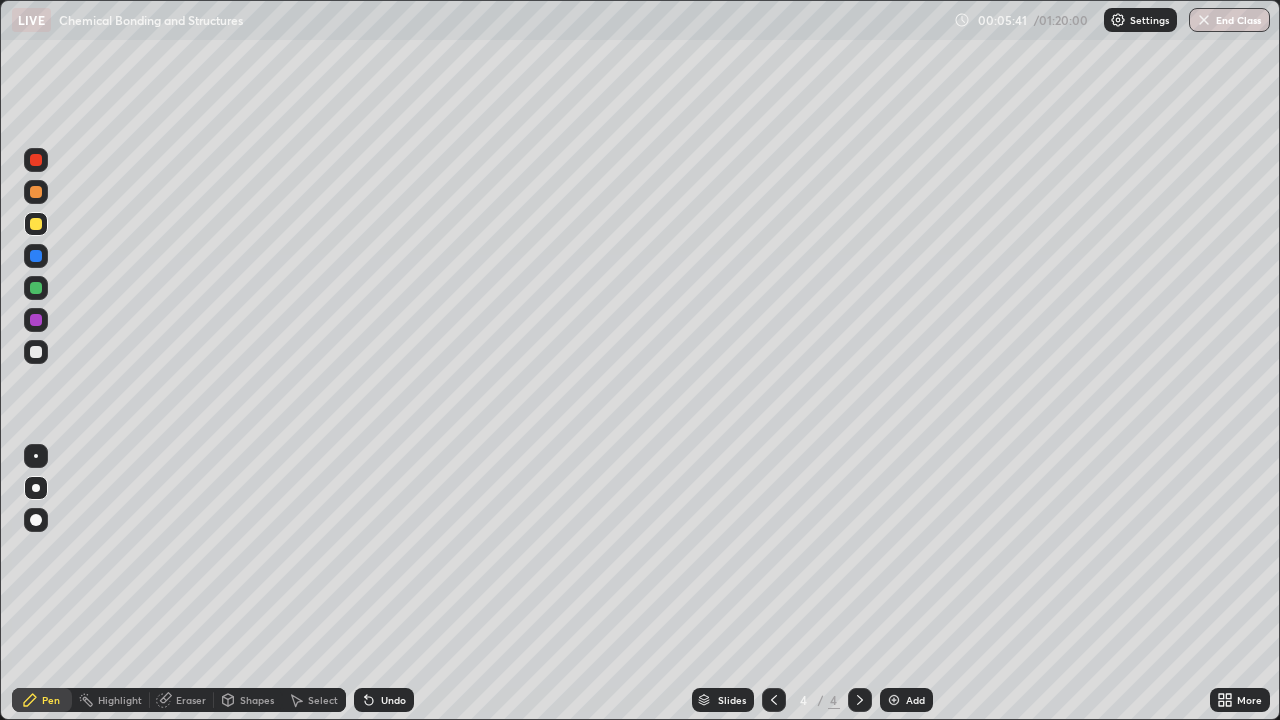 click on "Undo" at bounding box center [393, 700] 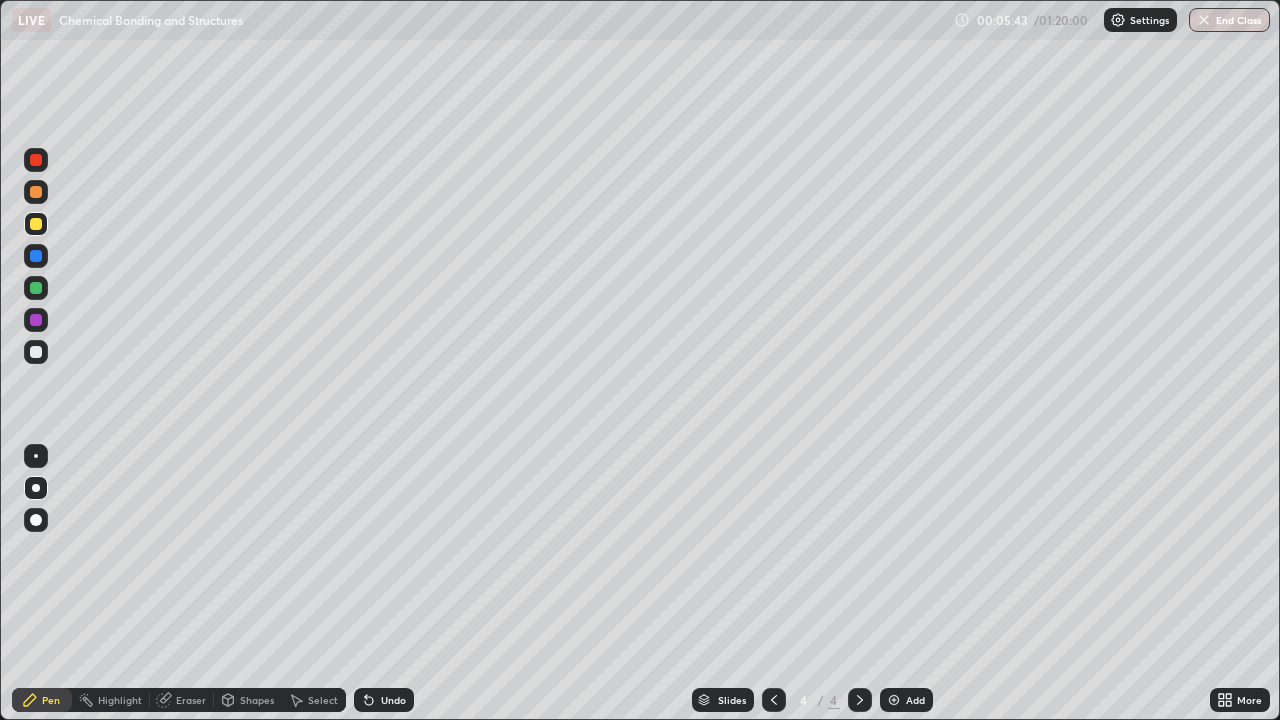 click on "Undo" at bounding box center [384, 700] 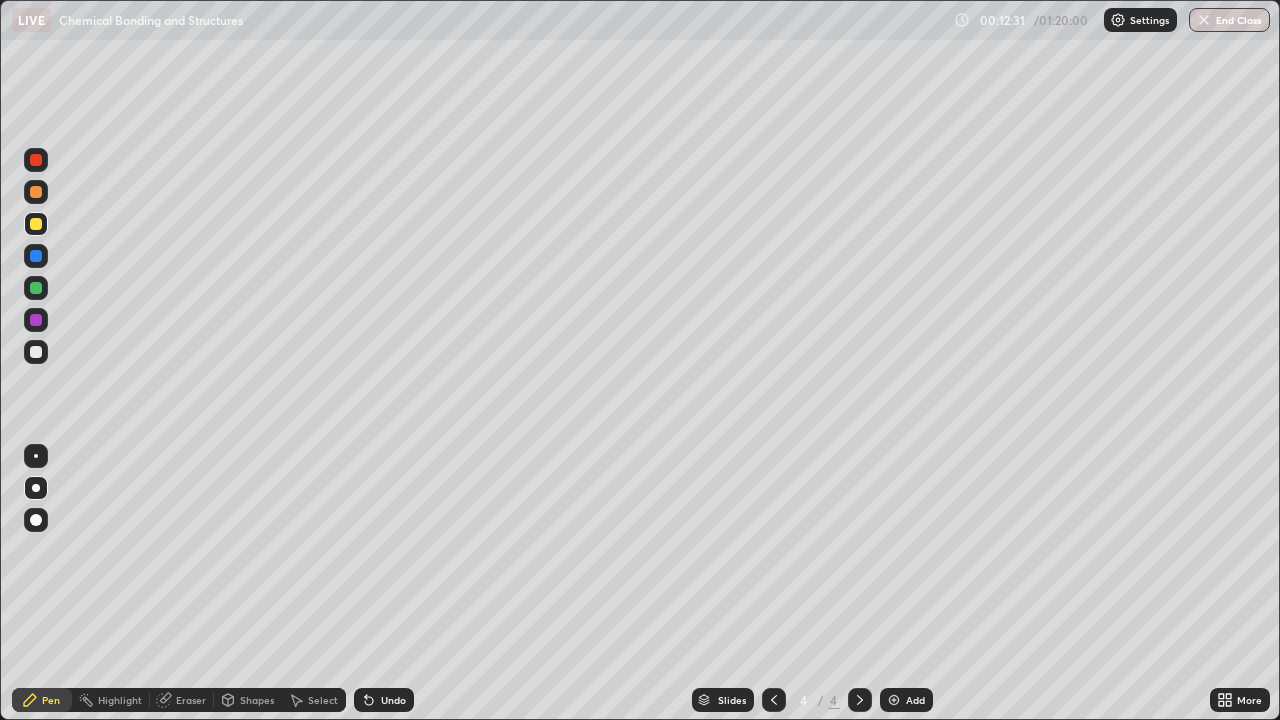 click on "Add" at bounding box center [915, 700] 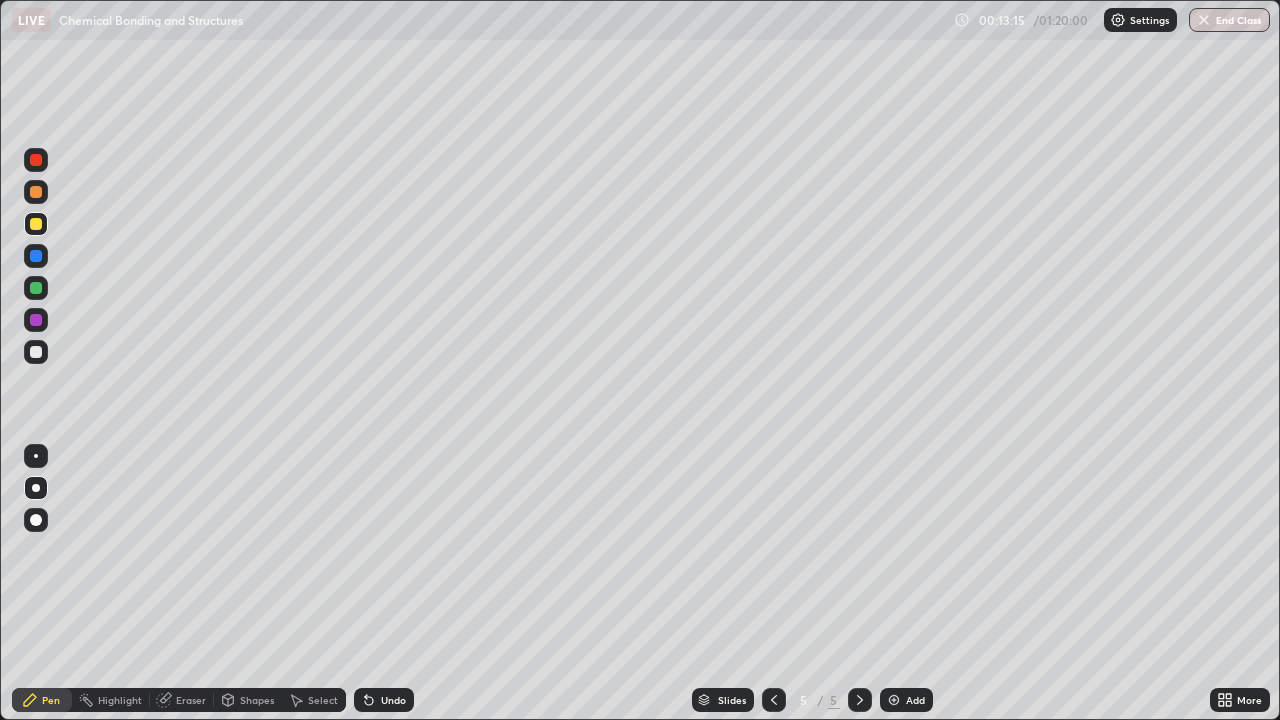 click on "Undo" at bounding box center (393, 700) 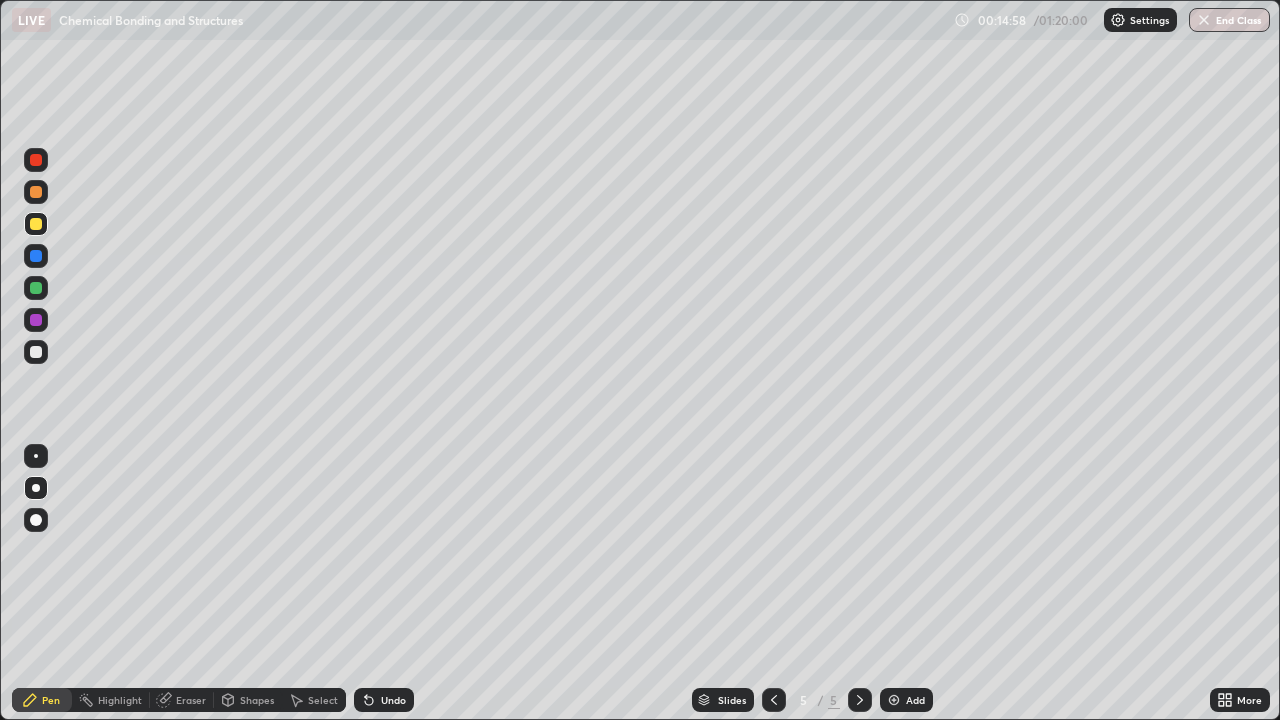 click at bounding box center (36, 352) 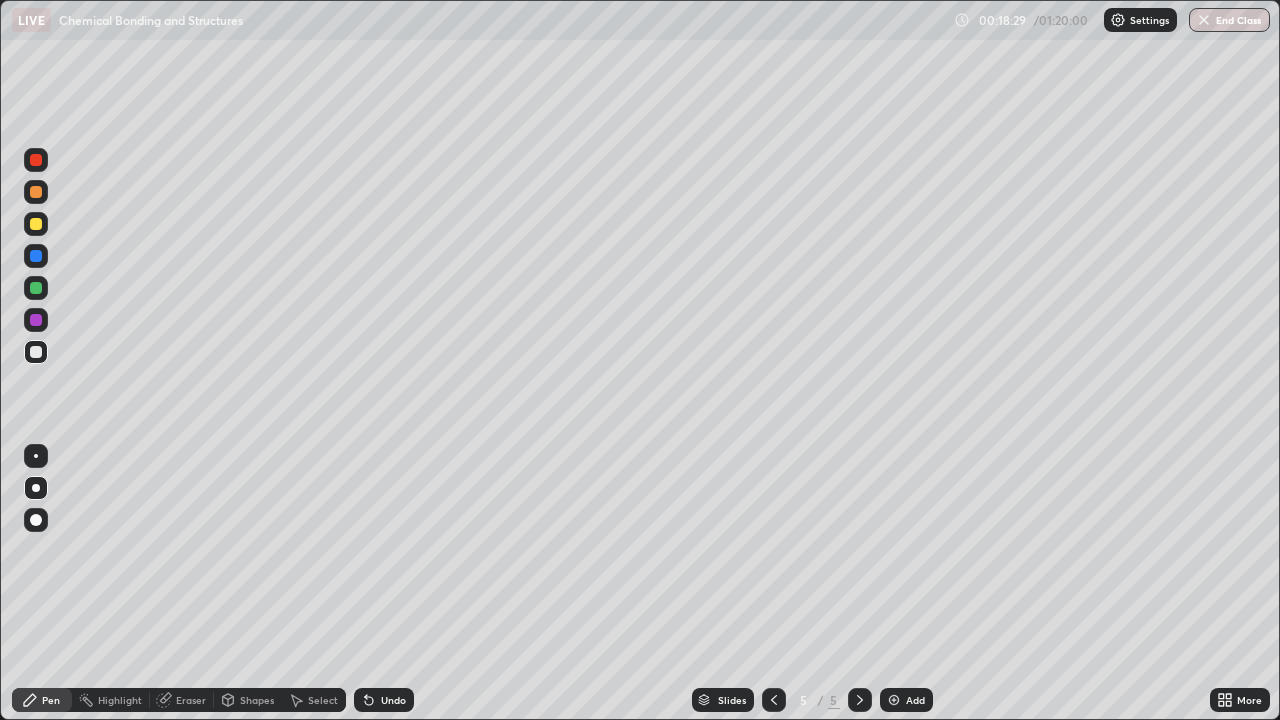 click at bounding box center [36, 288] 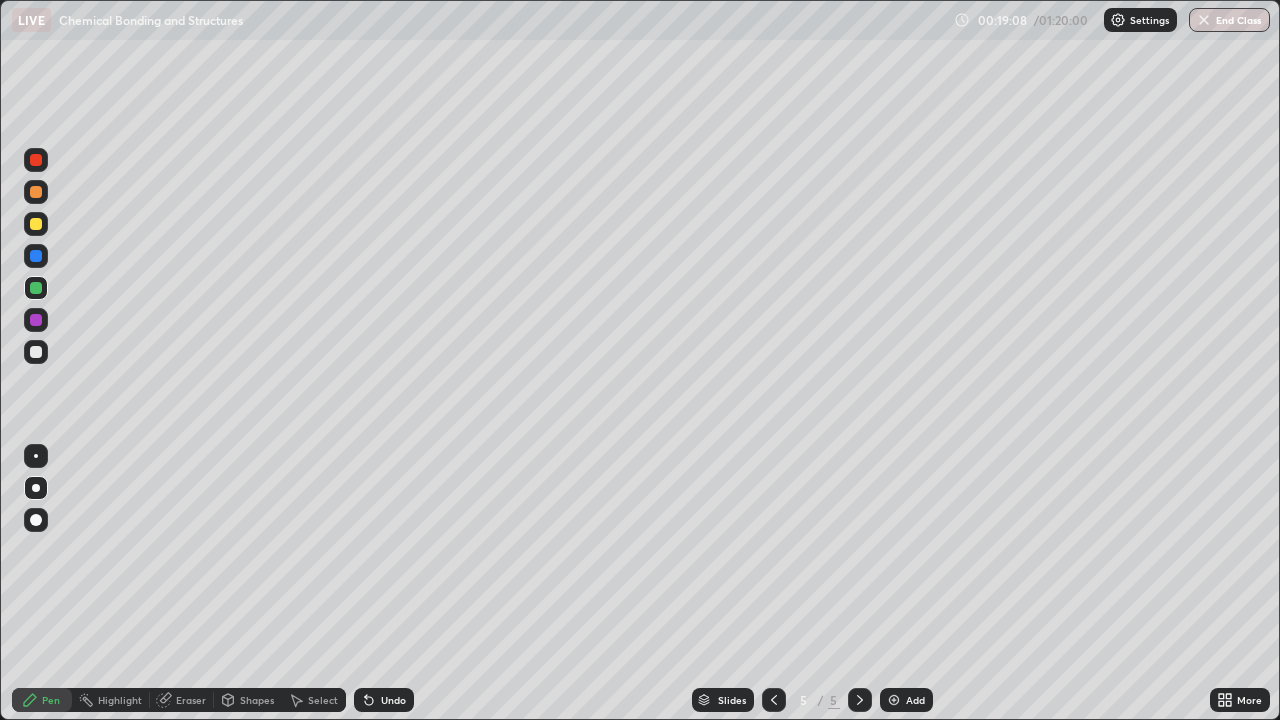 click at bounding box center [36, 352] 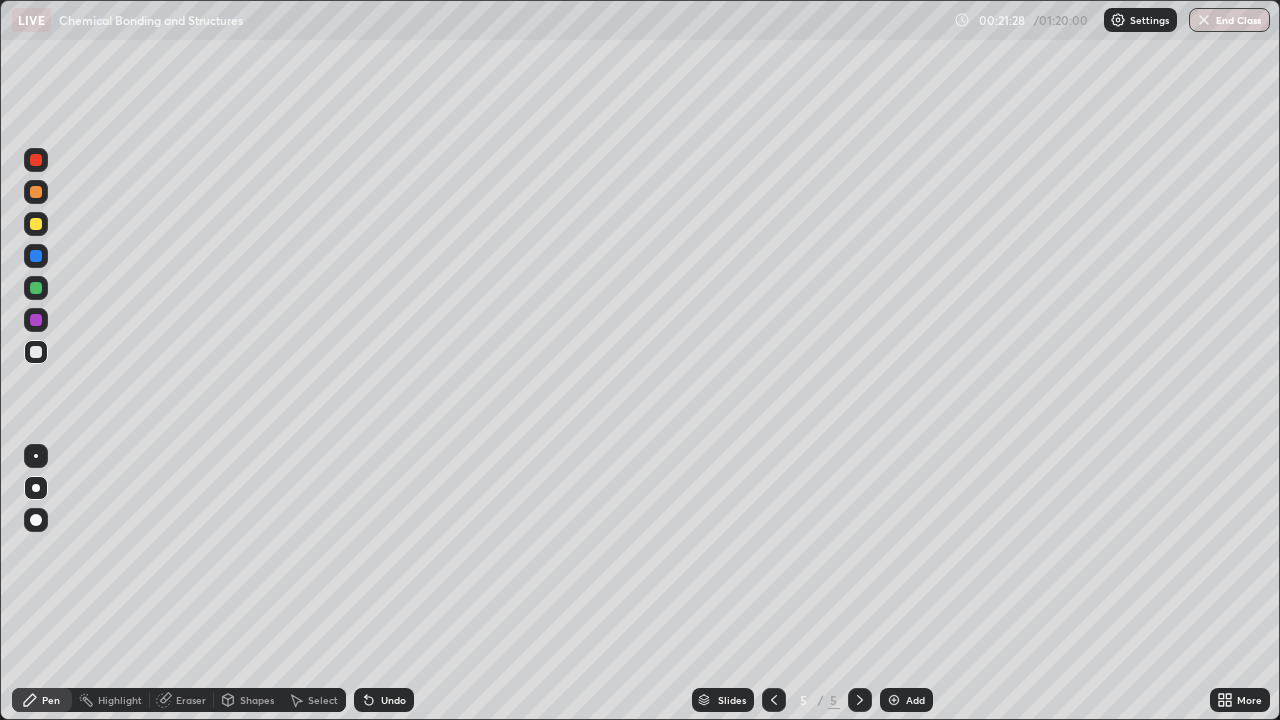 click on "Add" at bounding box center [915, 700] 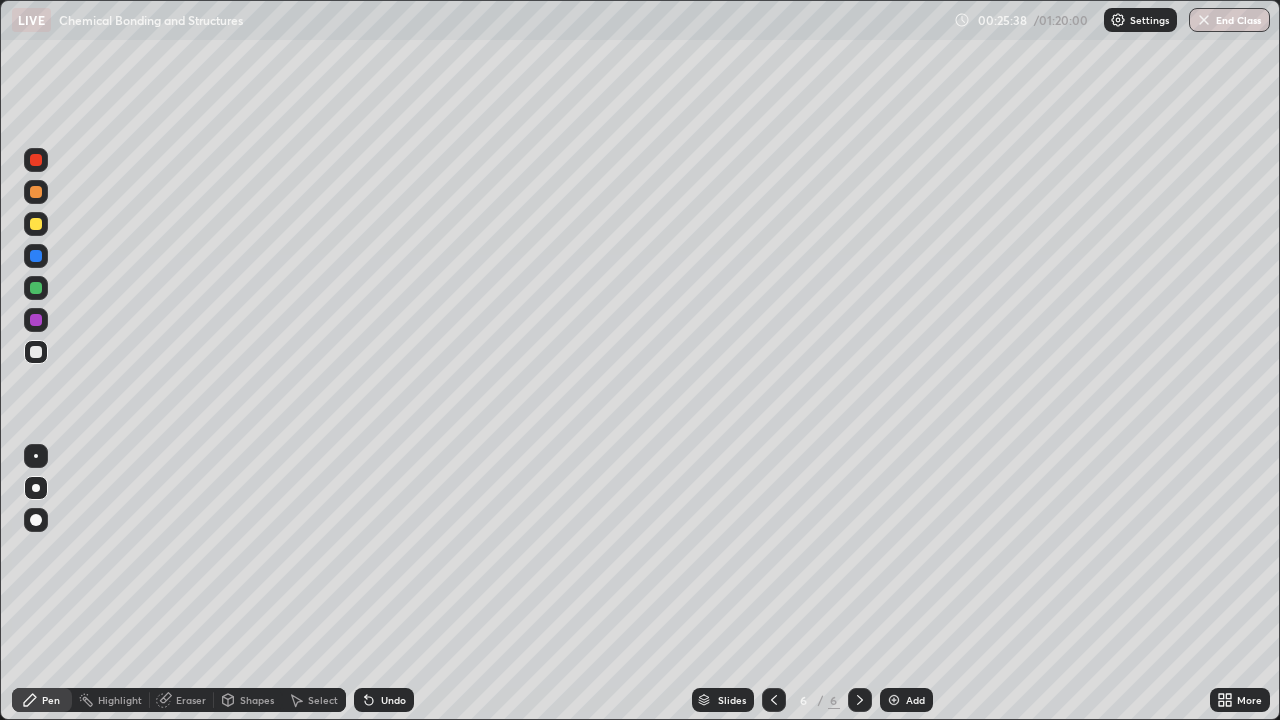 click on "Undo" at bounding box center [393, 700] 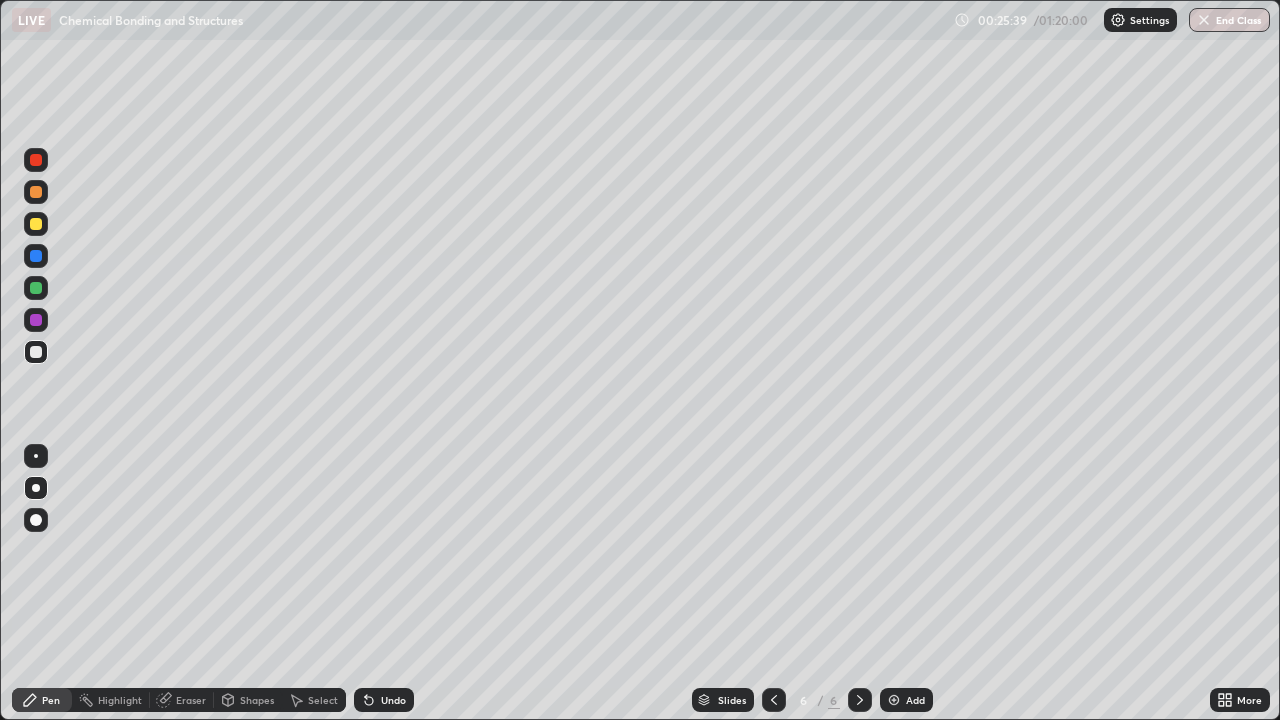 click on "Undo" at bounding box center [393, 700] 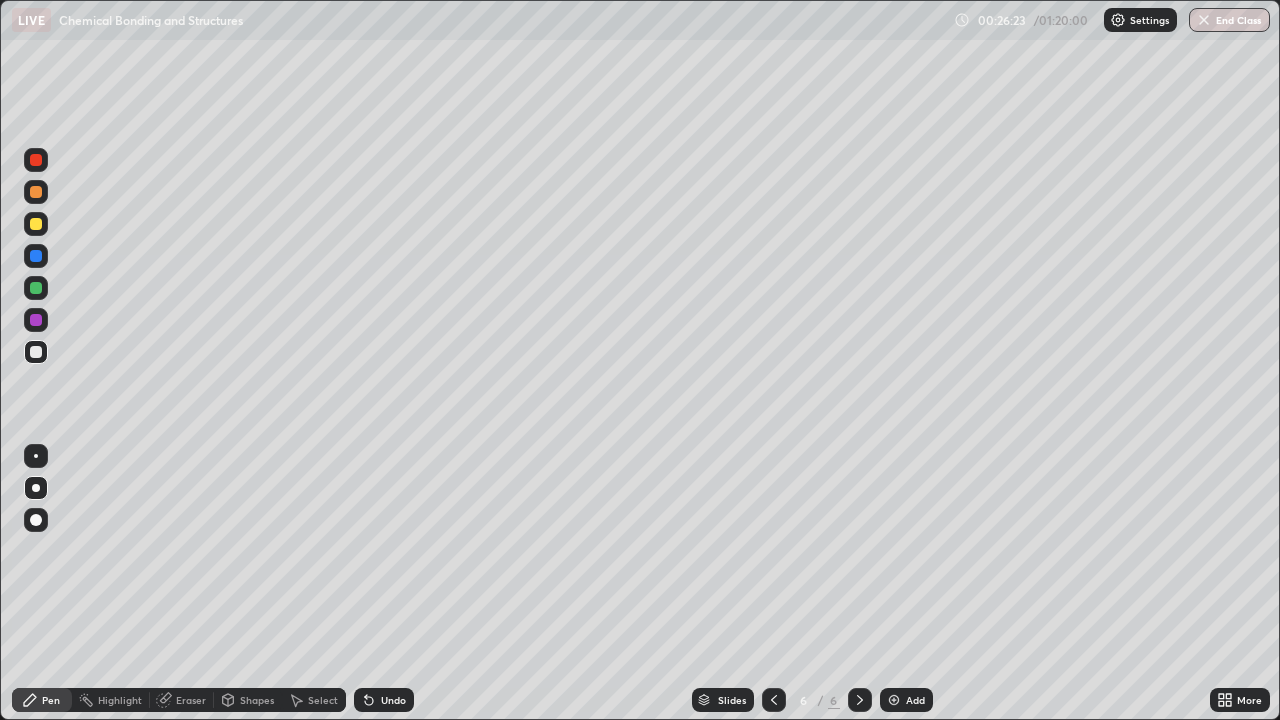click on "Undo" at bounding box center [393, 700] 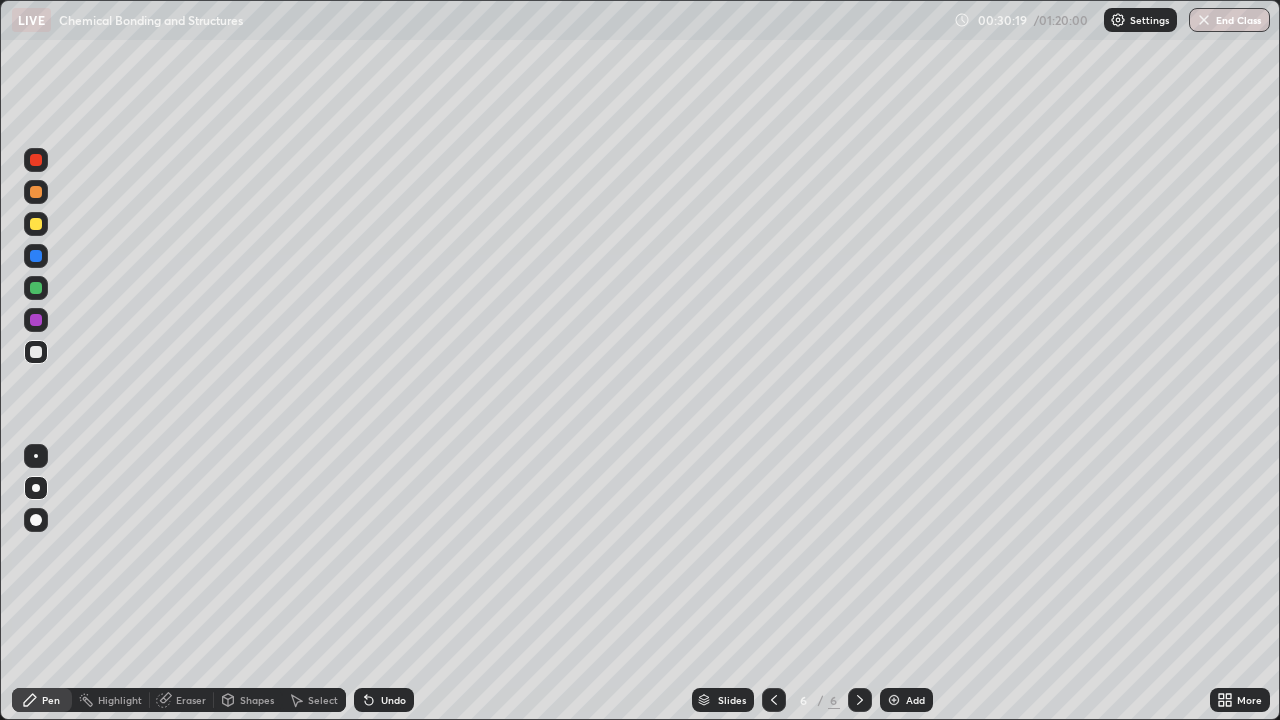click on "Add" at bounding box center [915, 700] 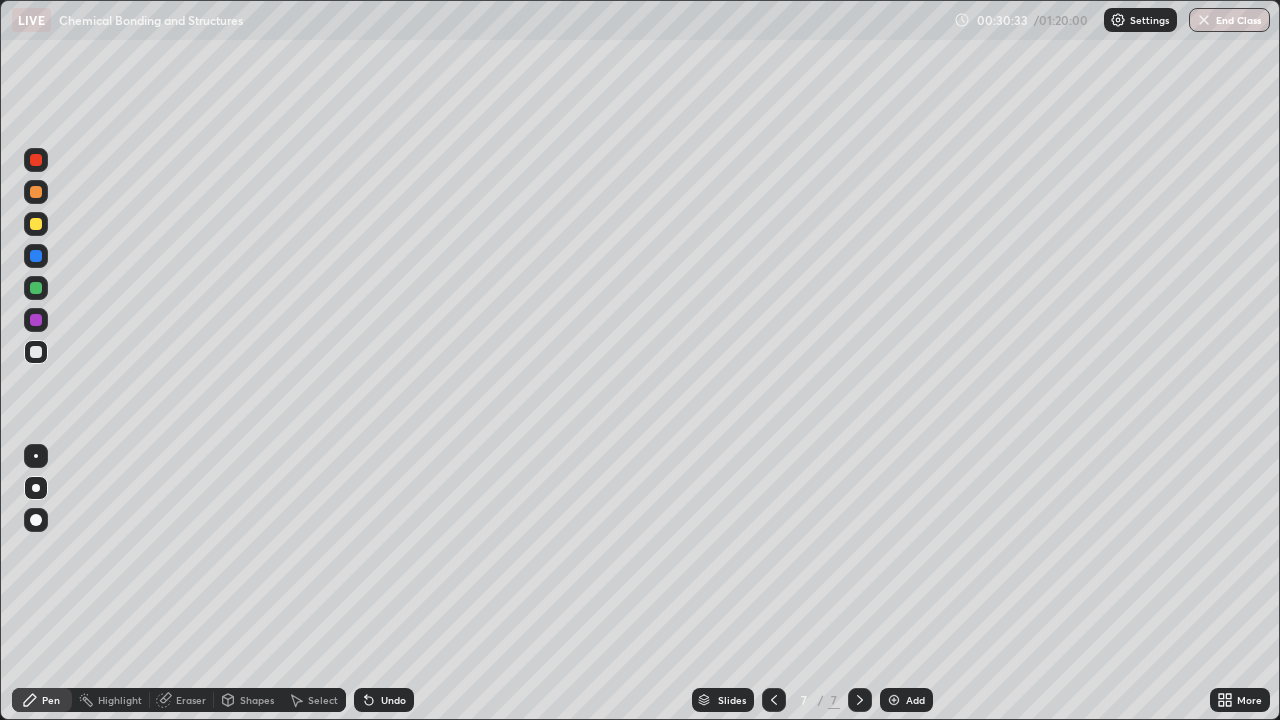 click on "Eraser" at bounding box center [191, 700] 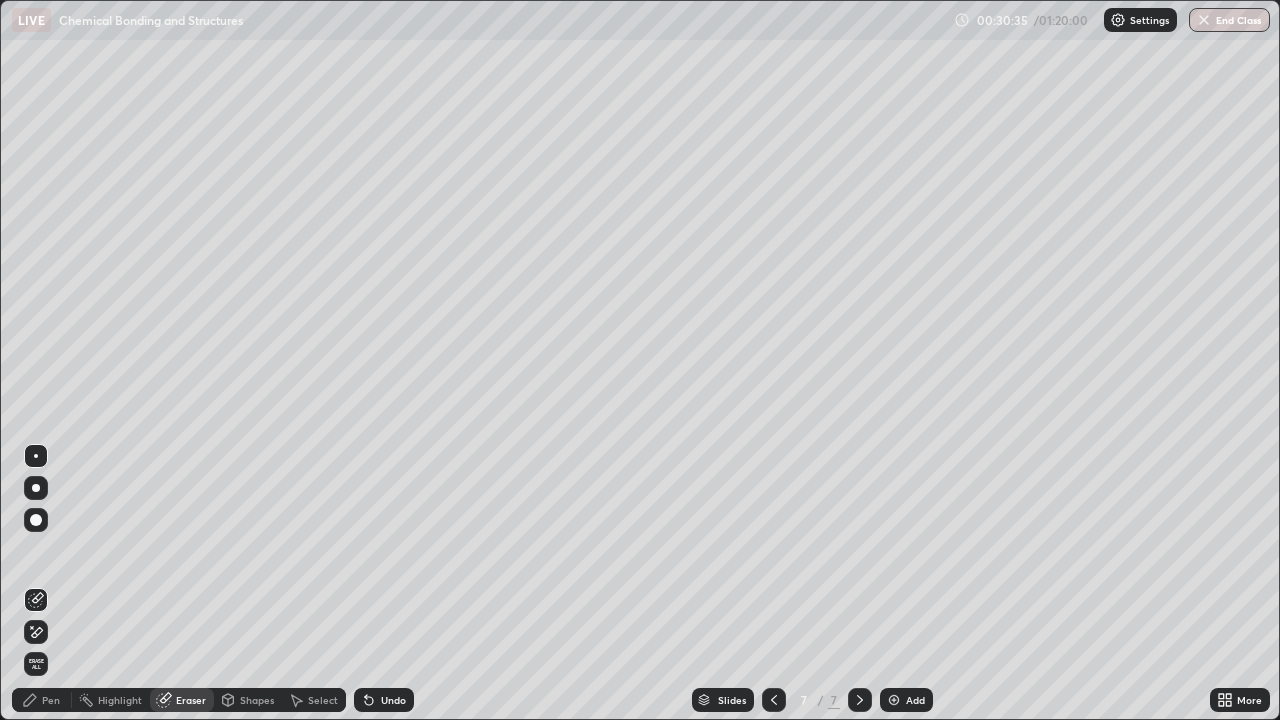click on "Pen" at bounding box center [42, 700] 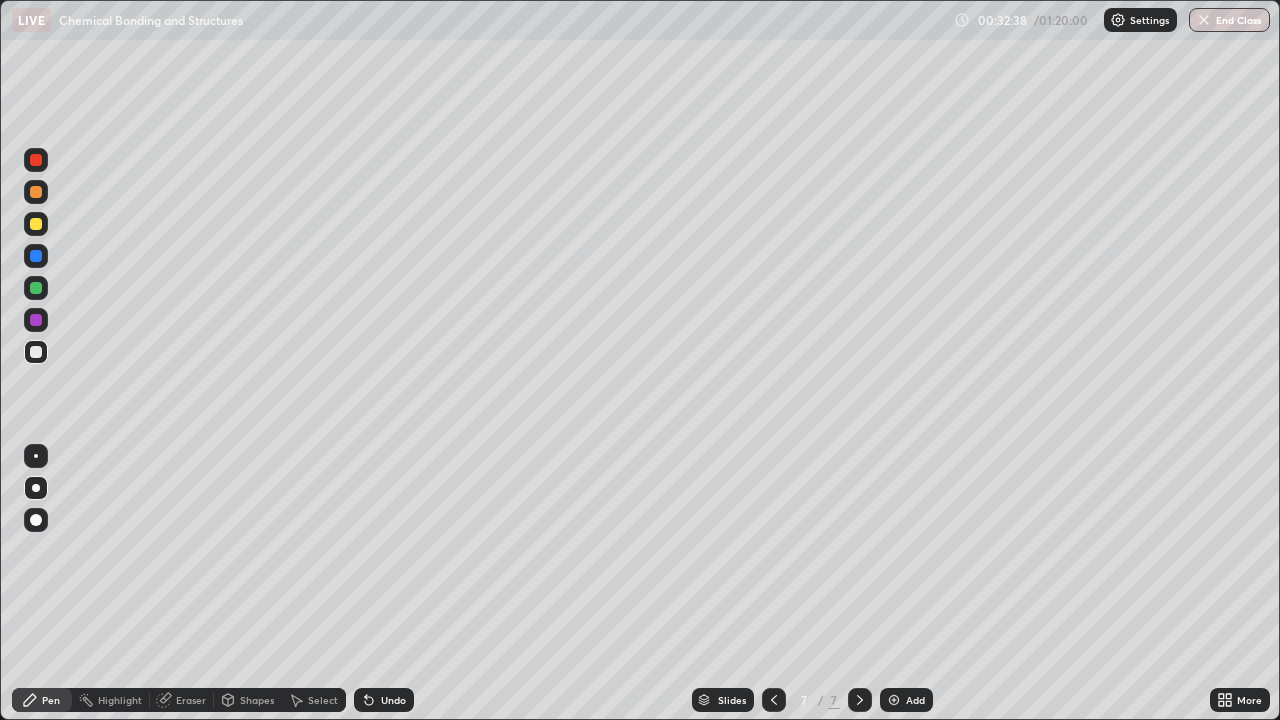 click on "Undo" at bounding box center (393, 700) 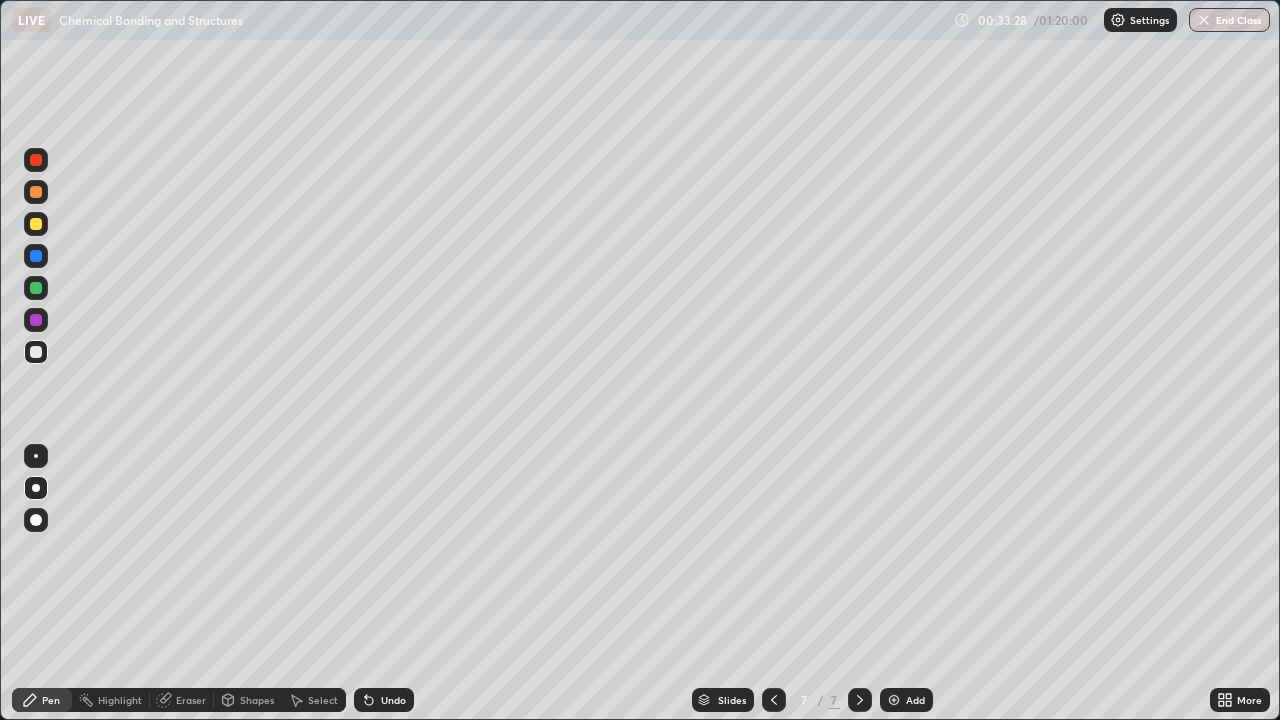 click on "Undo" at bounding box center (393, 700) 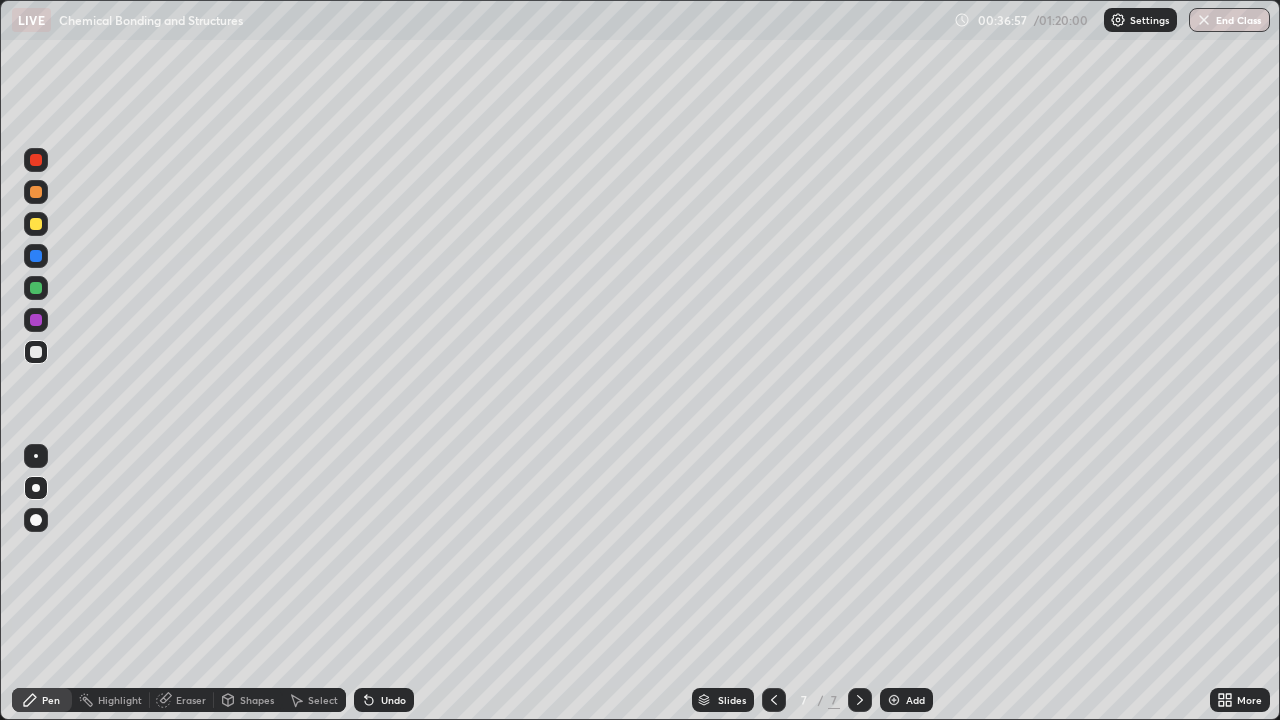 click on "Add" at bounding box center [915, 700] 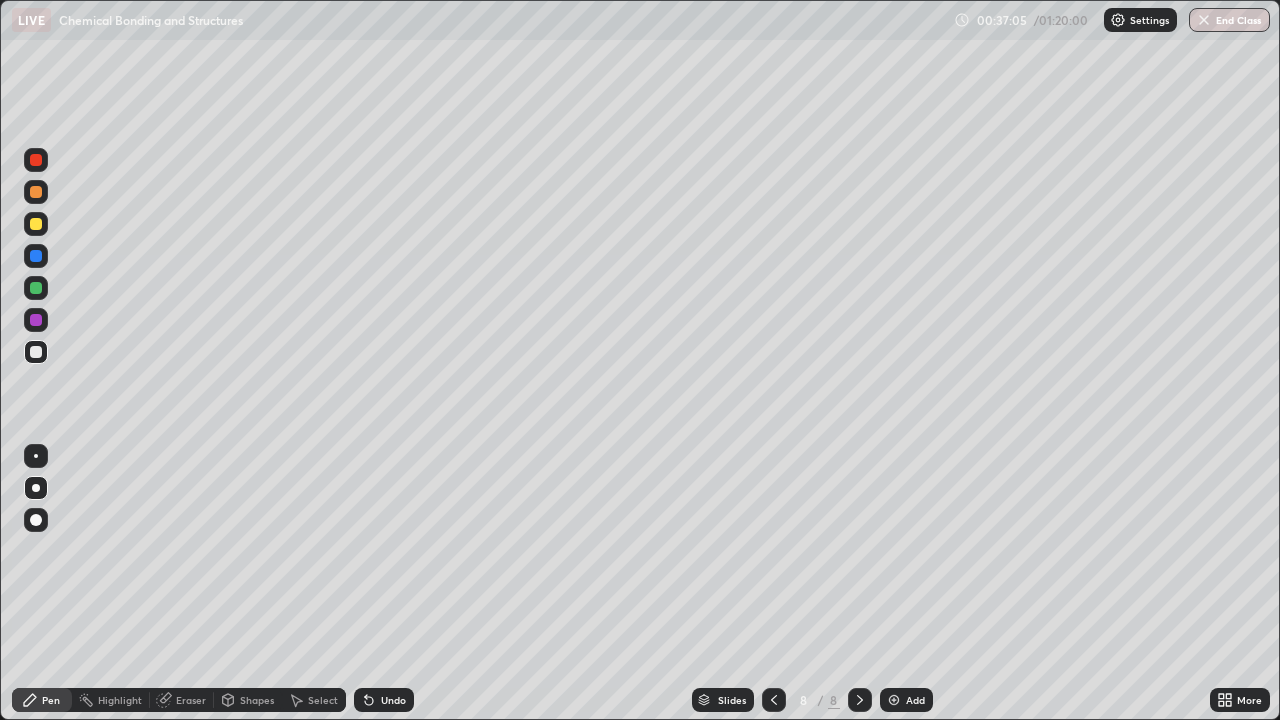 click on "Undo" at bounding box center [384, 700] 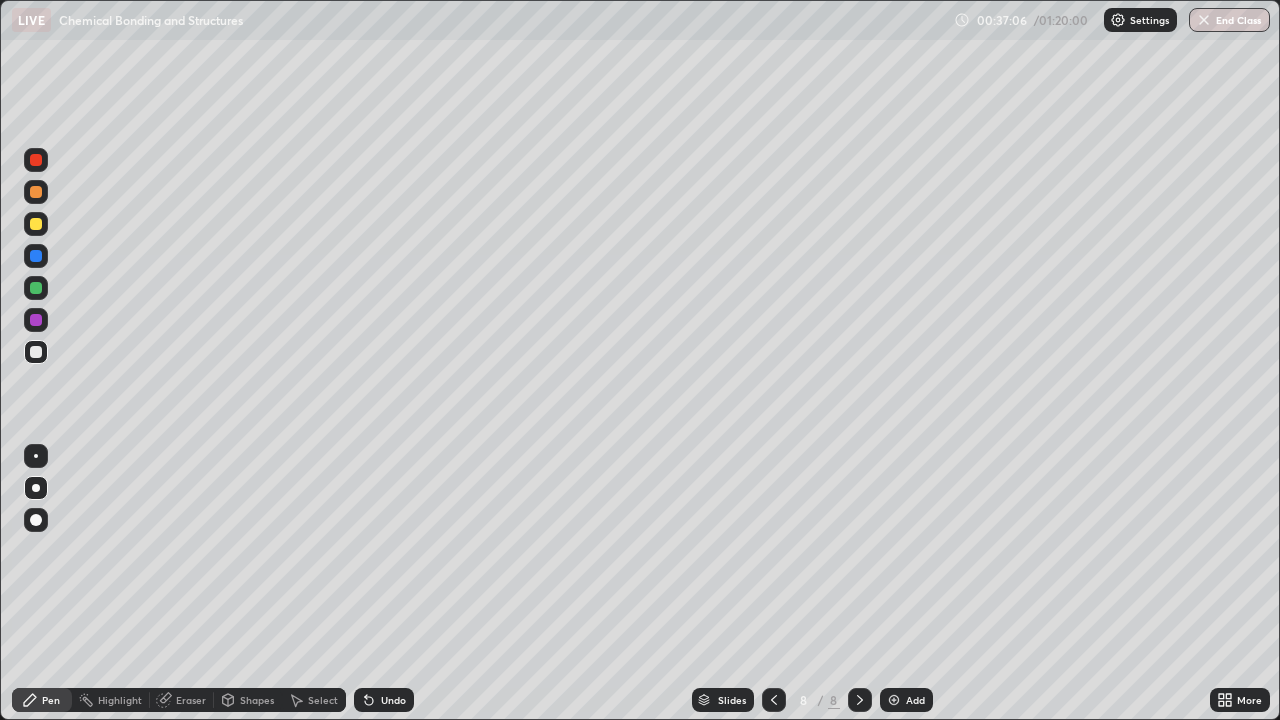 click on "Undo" at bounding box center [384, 700] 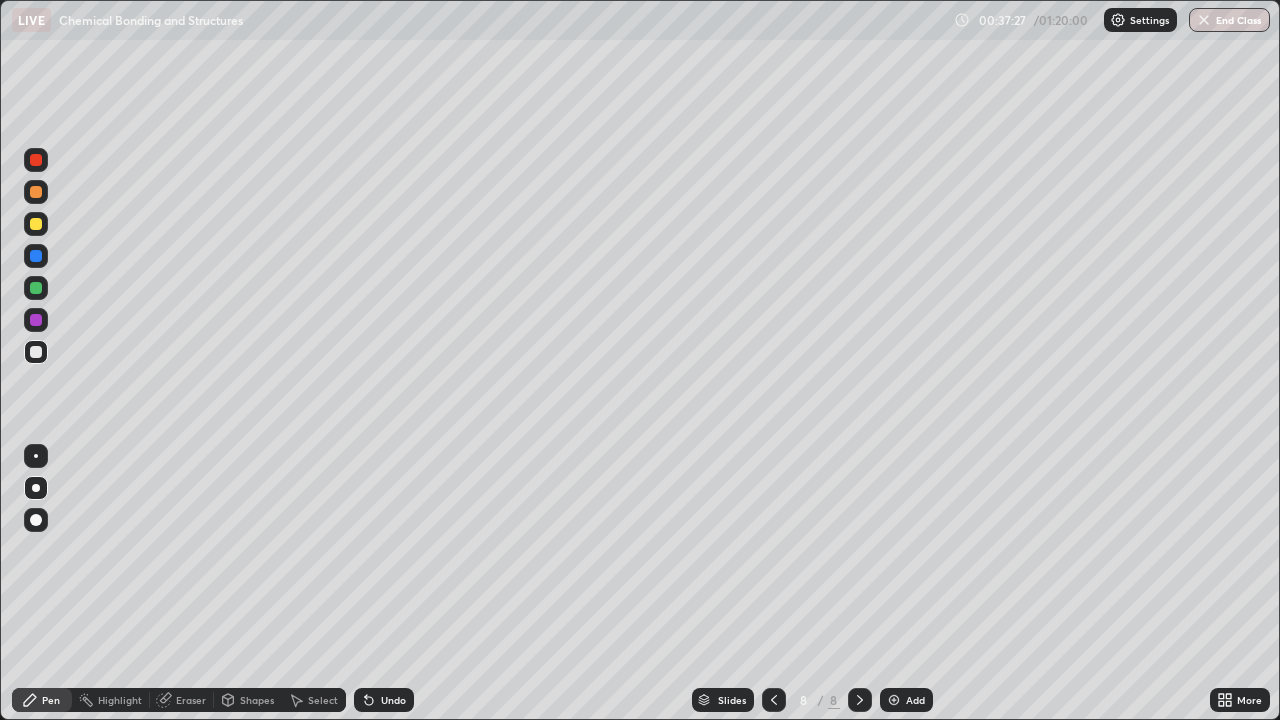 click on "Undo" at bounding box center [393, 700] 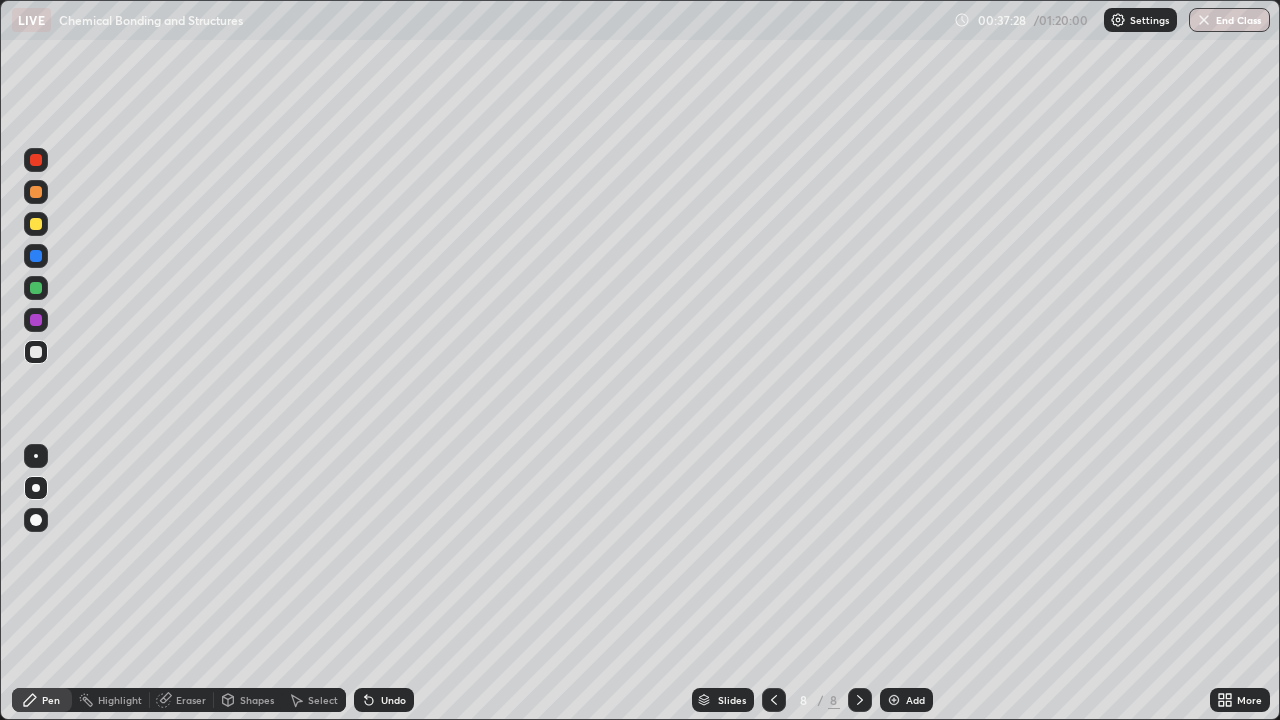 click on "Undo" at bounding box center [384, 700] 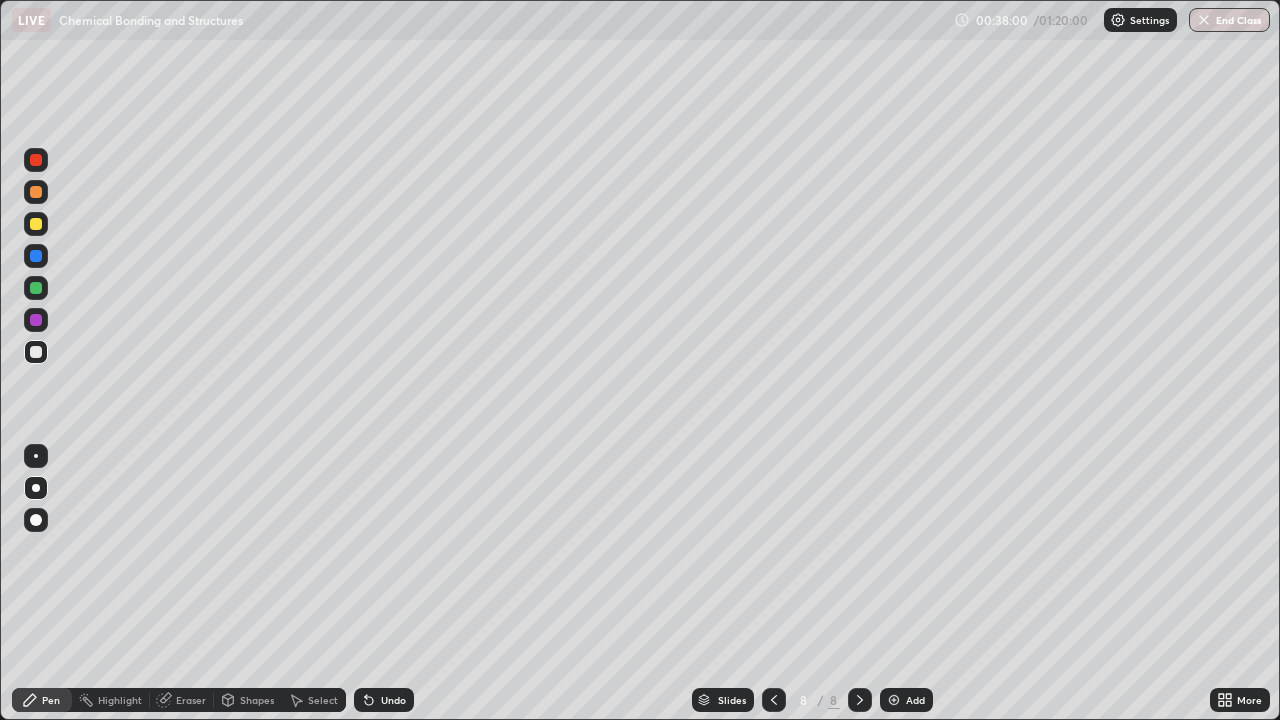 click on "Undo" at bounding box center [393, 700] 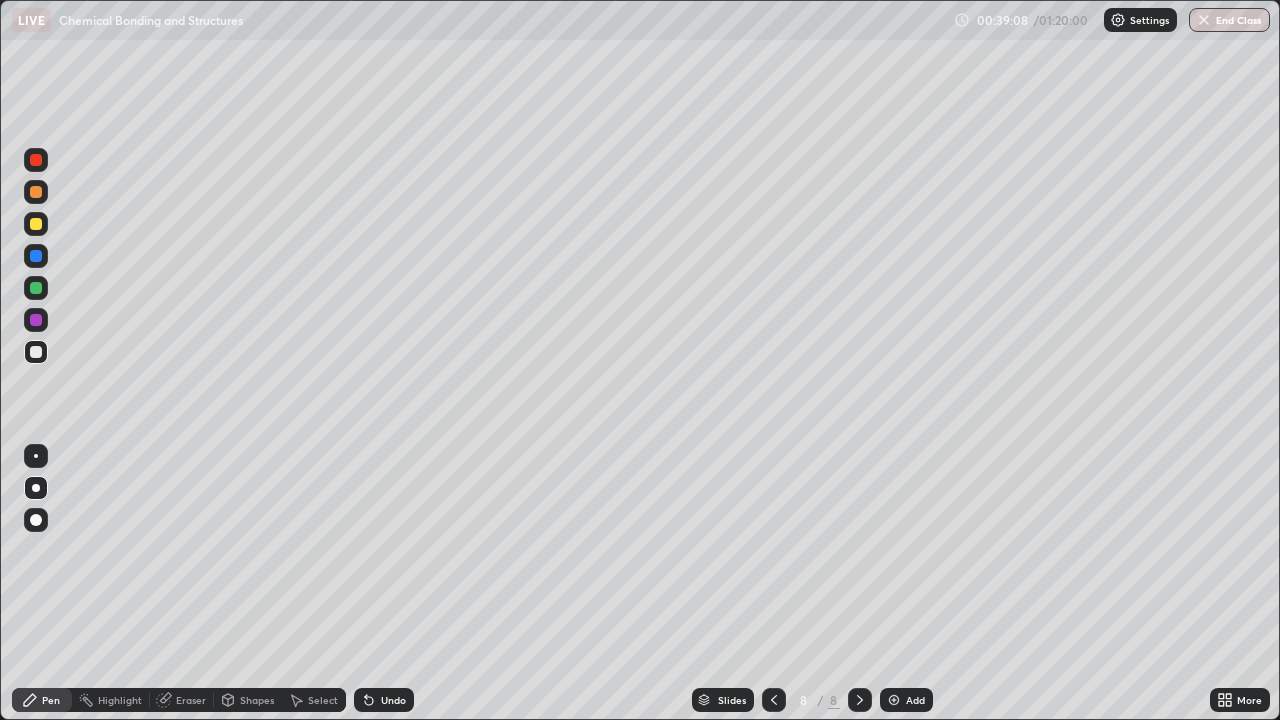 click on "Eraser" at bounding box center (182, 700) 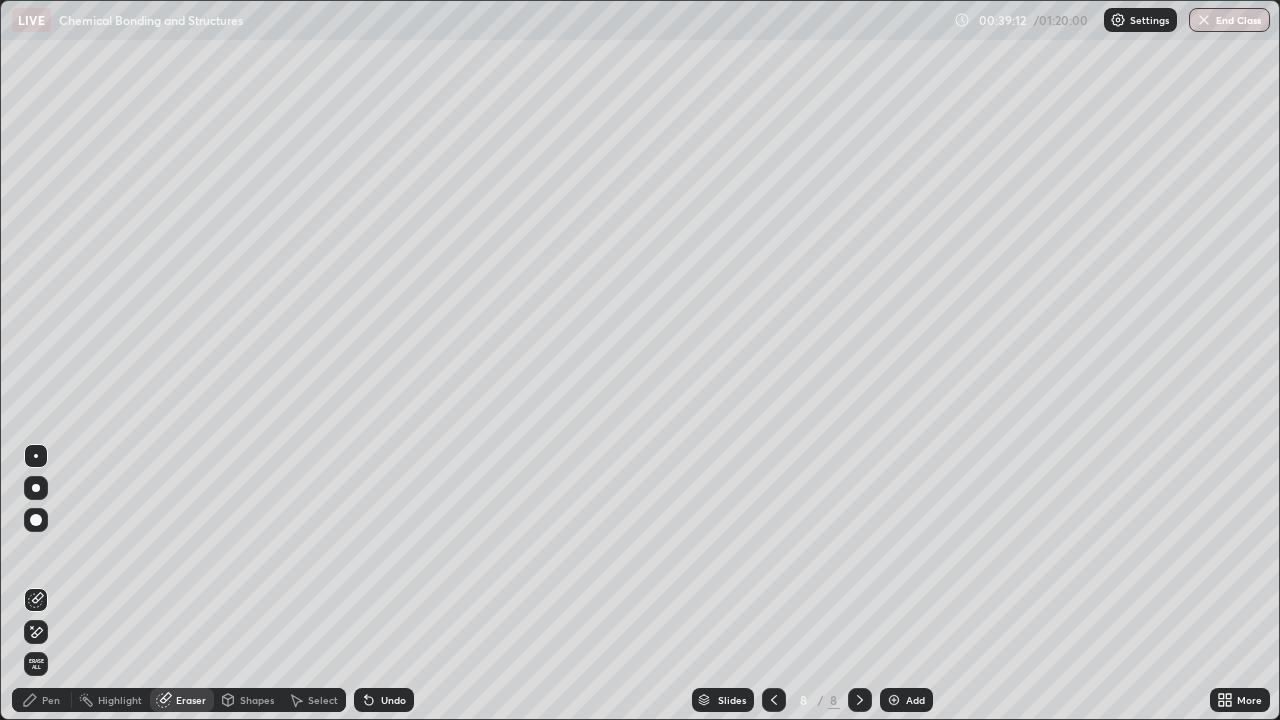 click on "Pen" at bounding box center [51, 700] 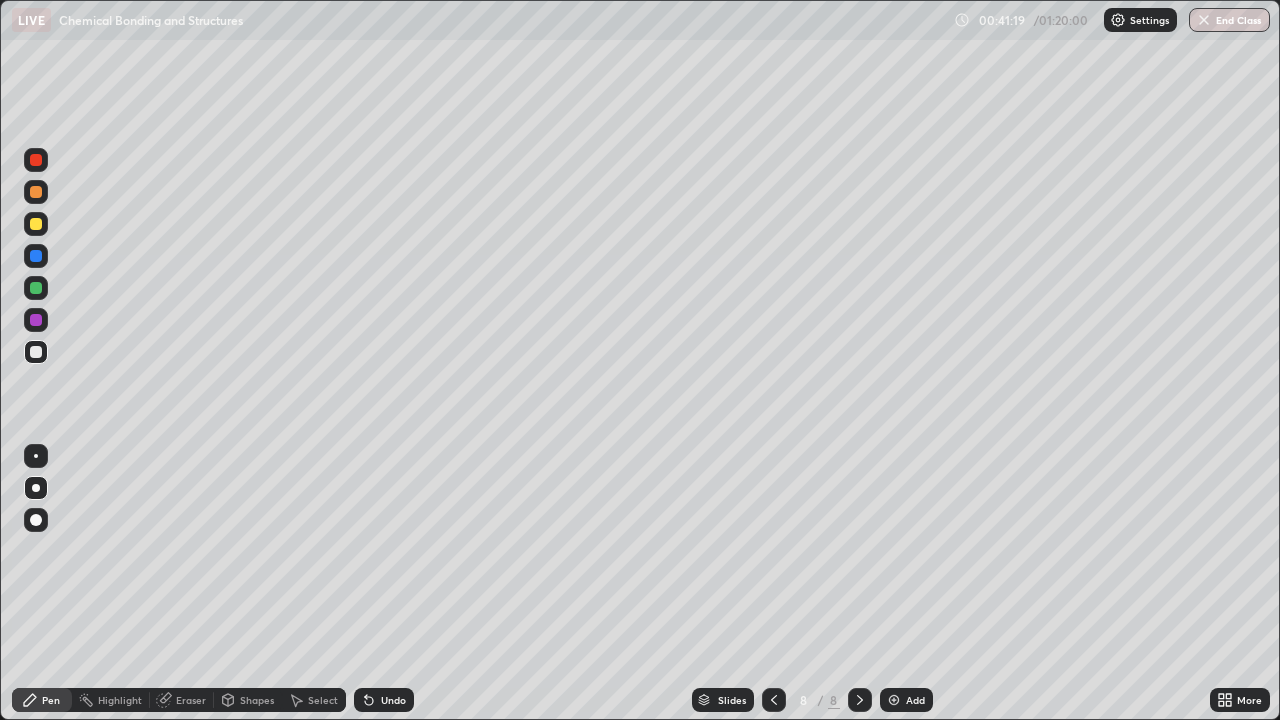 click on "Add" at bounding box center [915, 700] 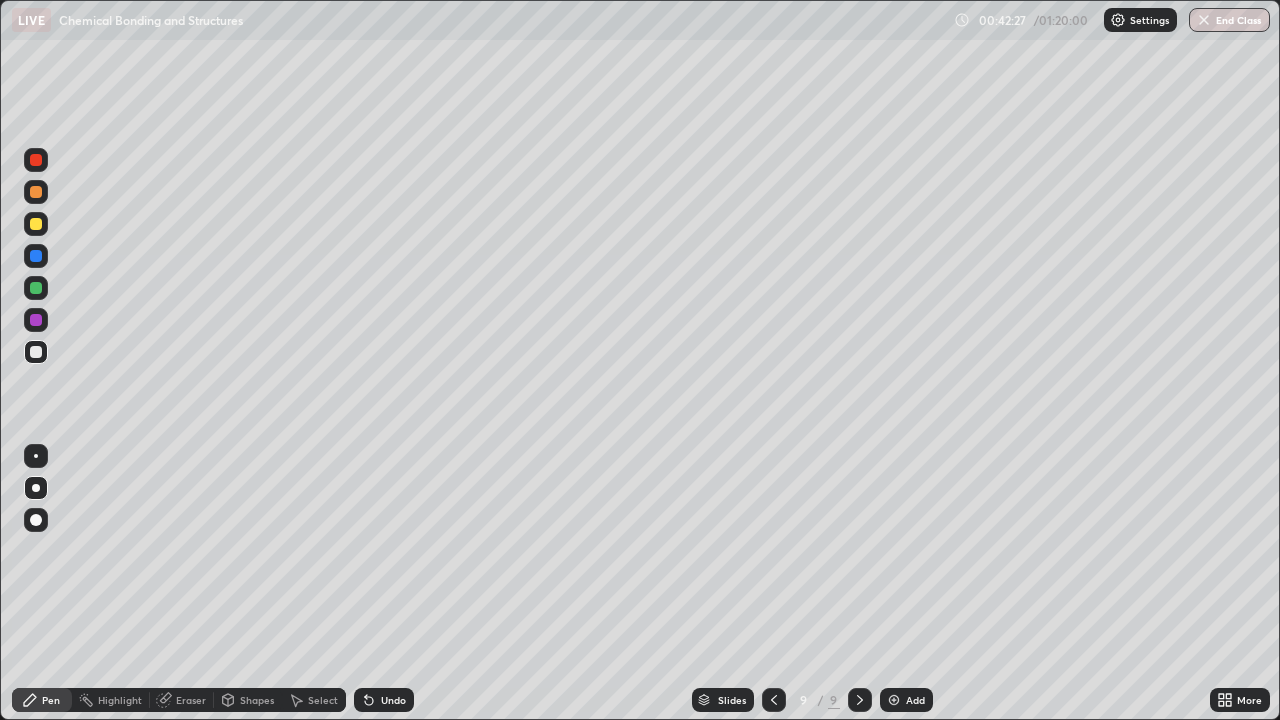 click 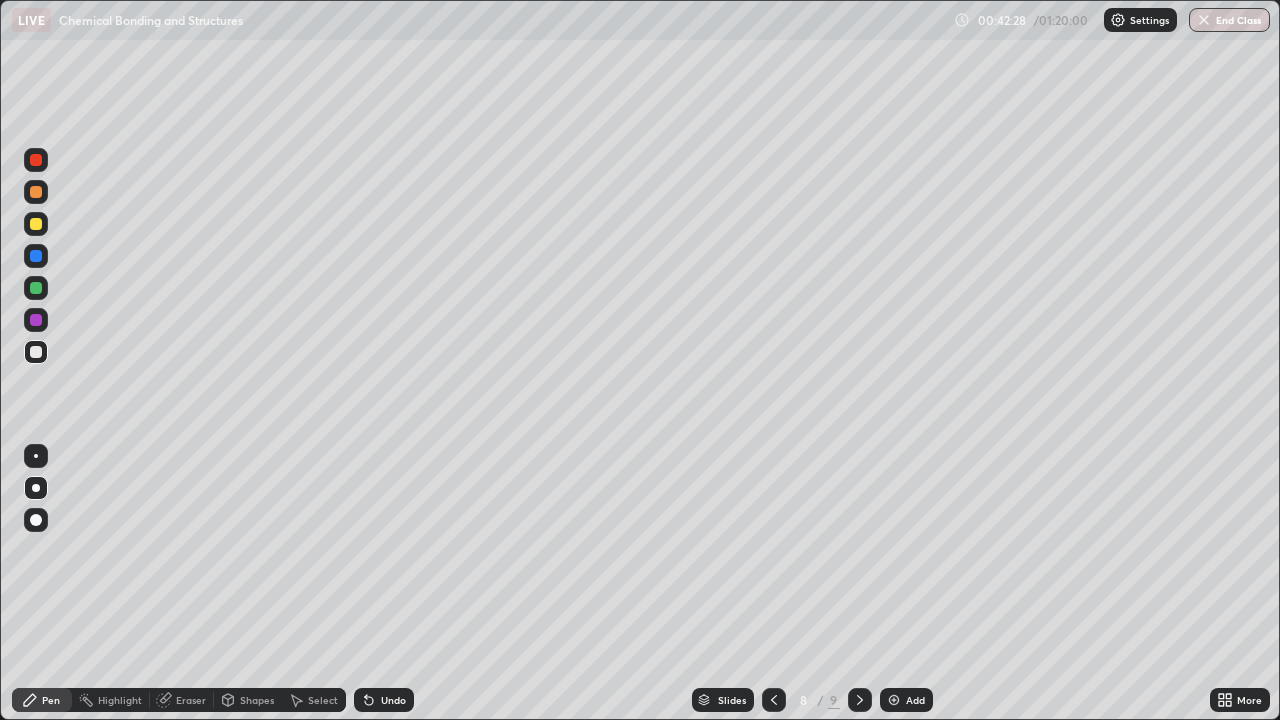 click 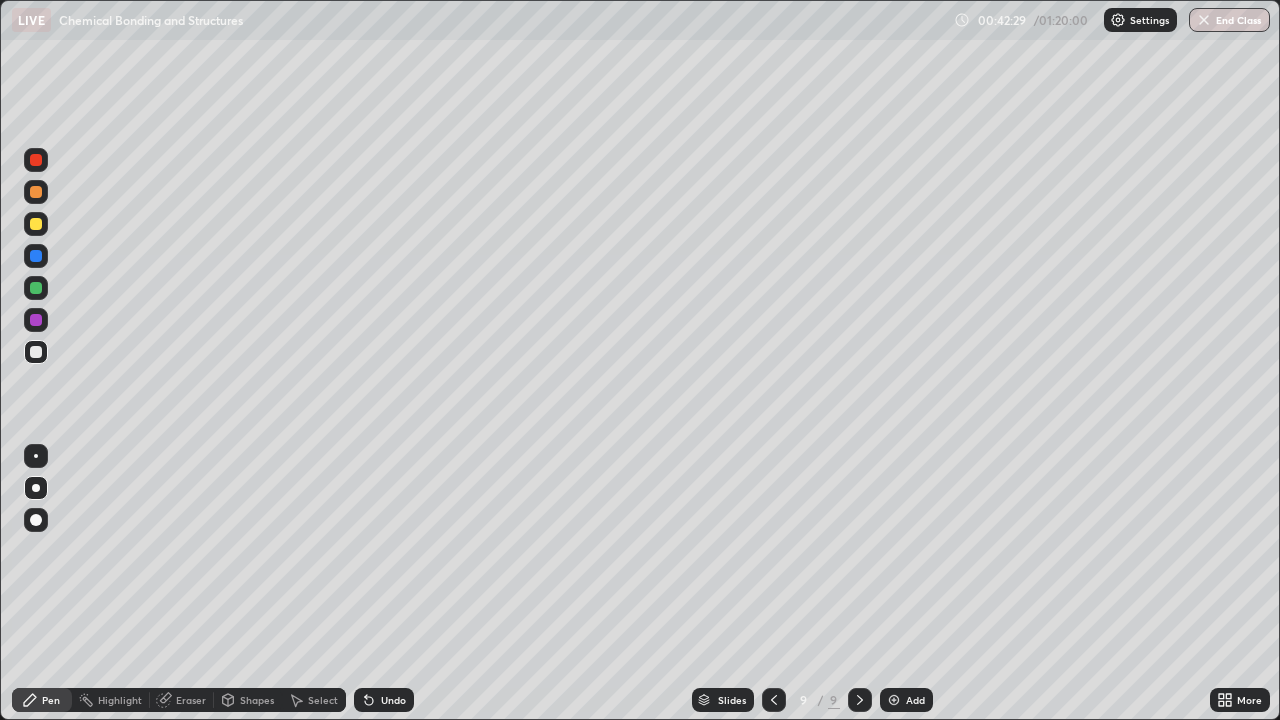 click on "Undo" at bounding box center (393, 700) 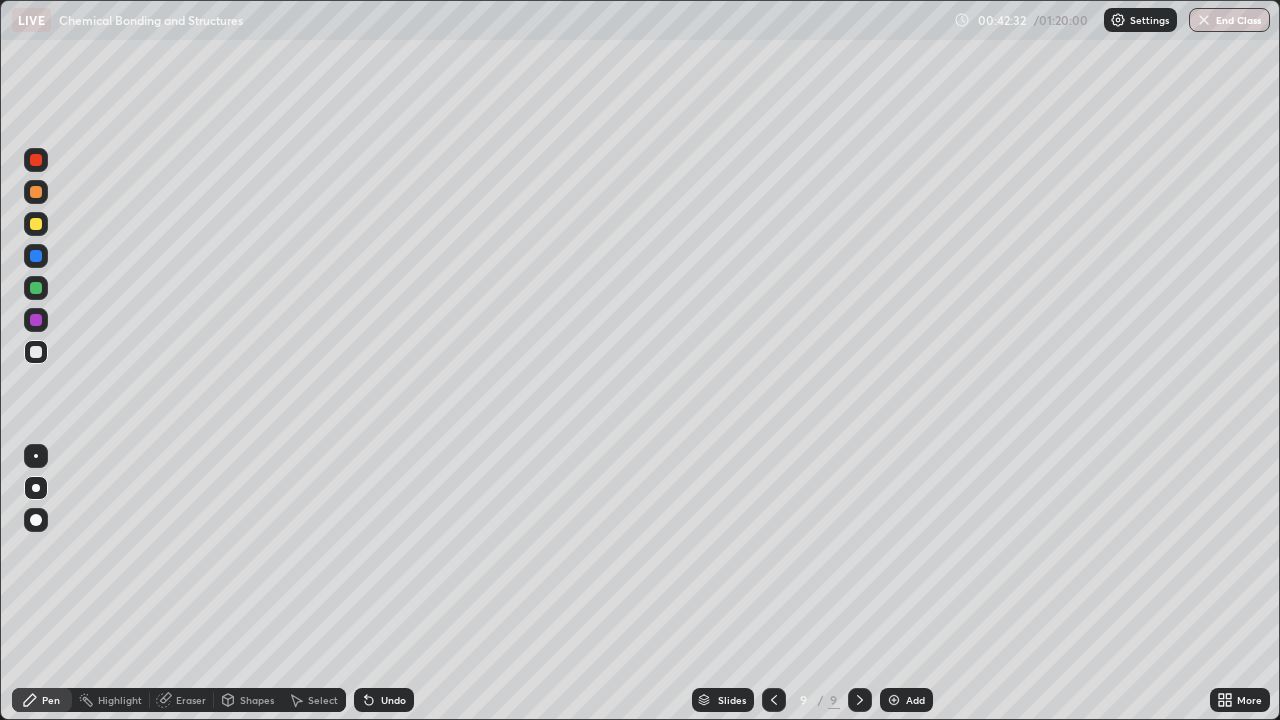 click on "Undo" at bounding box center (393, 700) 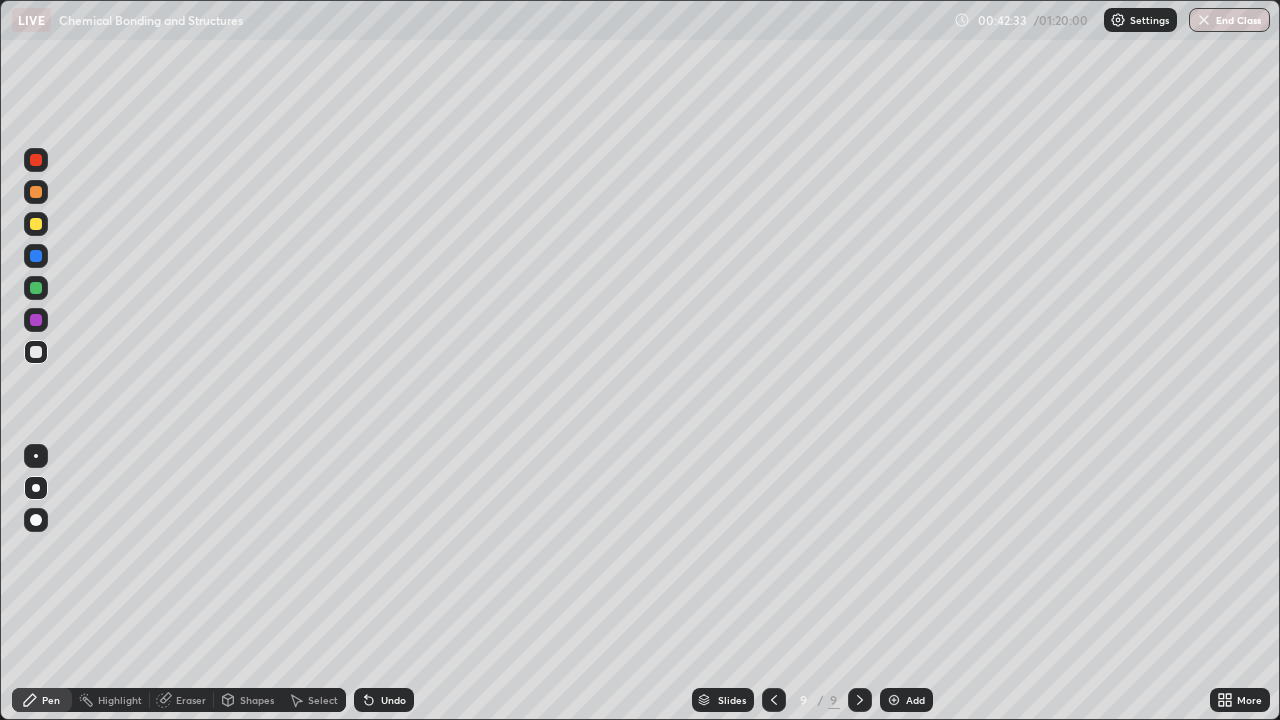 click on "Undo" at bounding box center (393, 700) 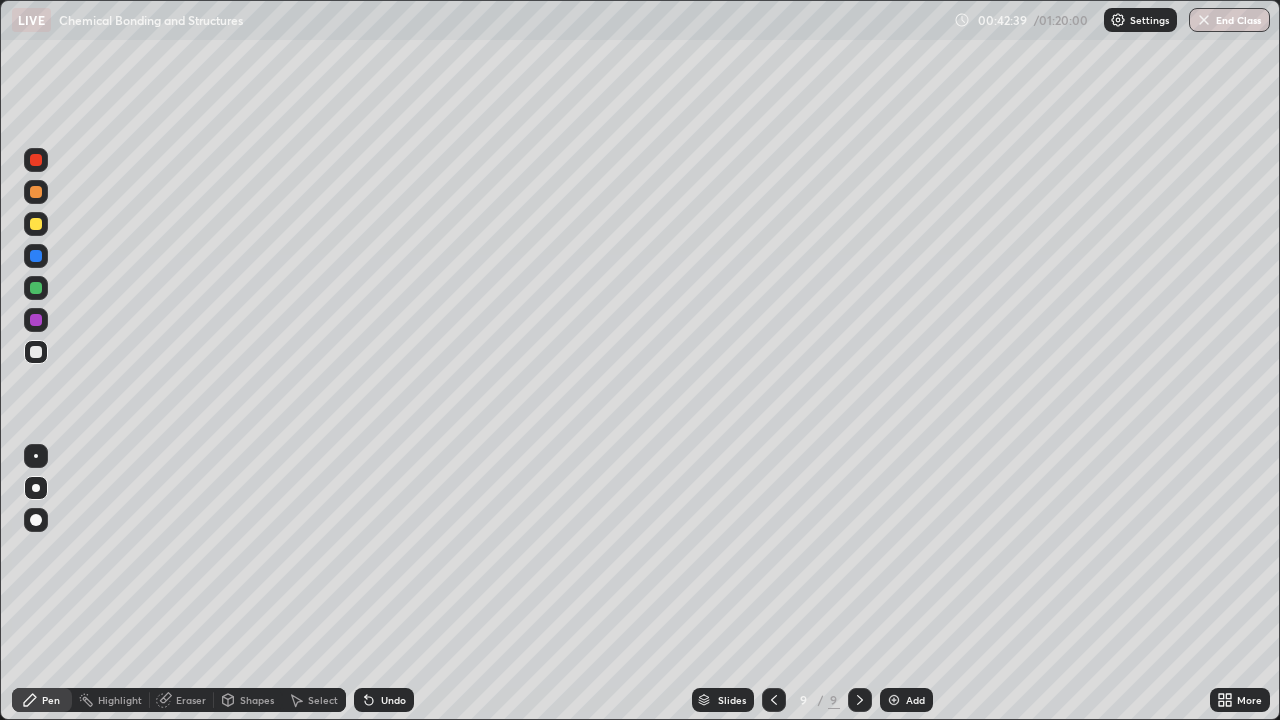 click at bounding box center (36, 224) 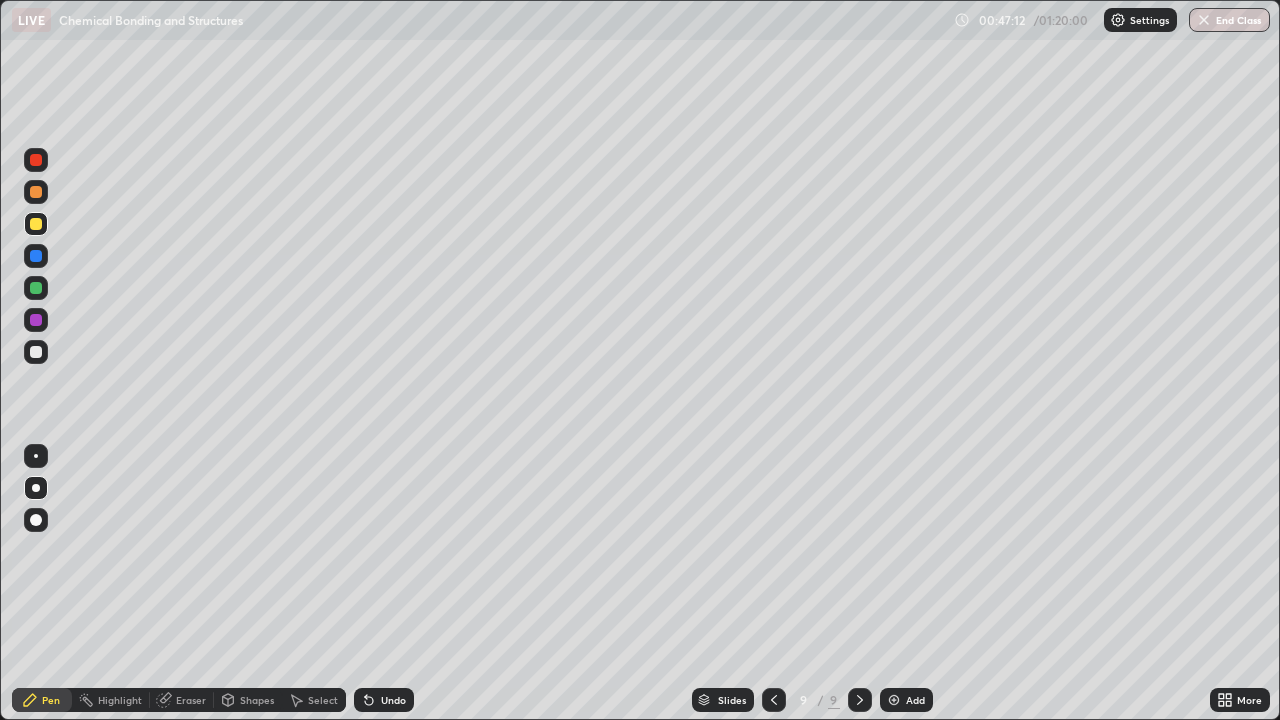 click on "Undo" at bounding box center (393, 700) 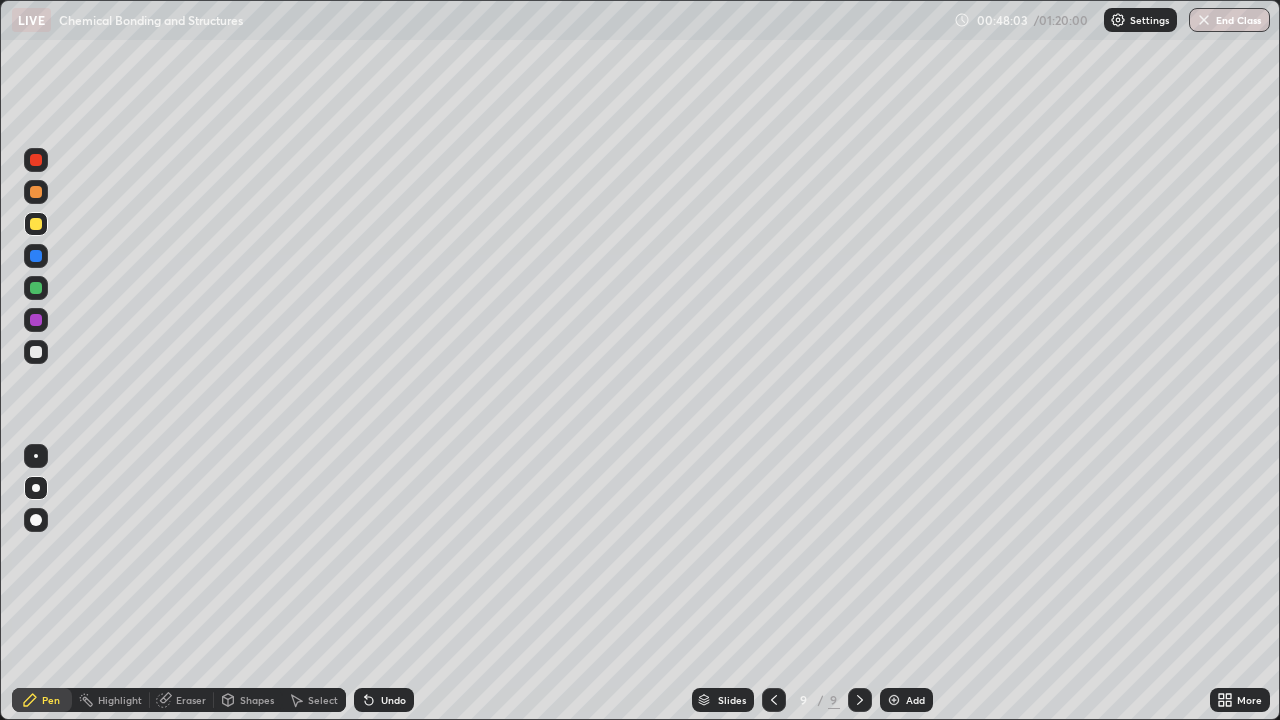 click at bounding box center [36, 352] 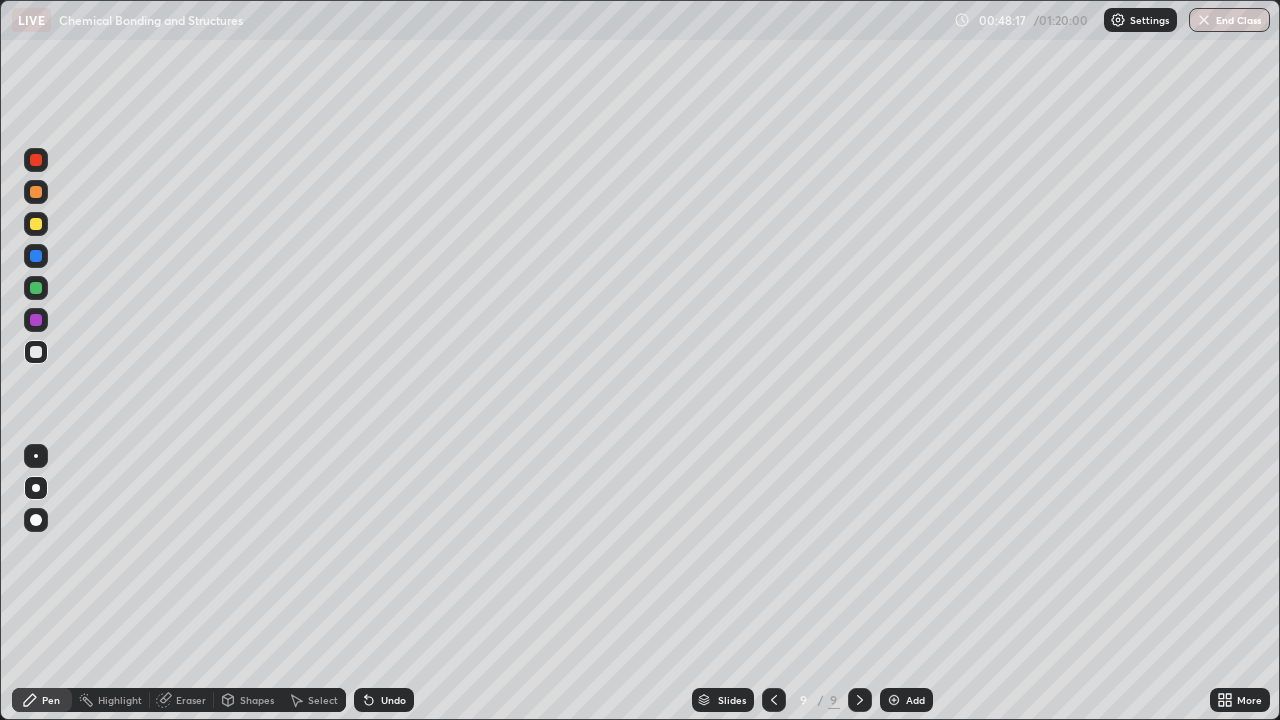 click on "Add" at bounding box center (915, 700) 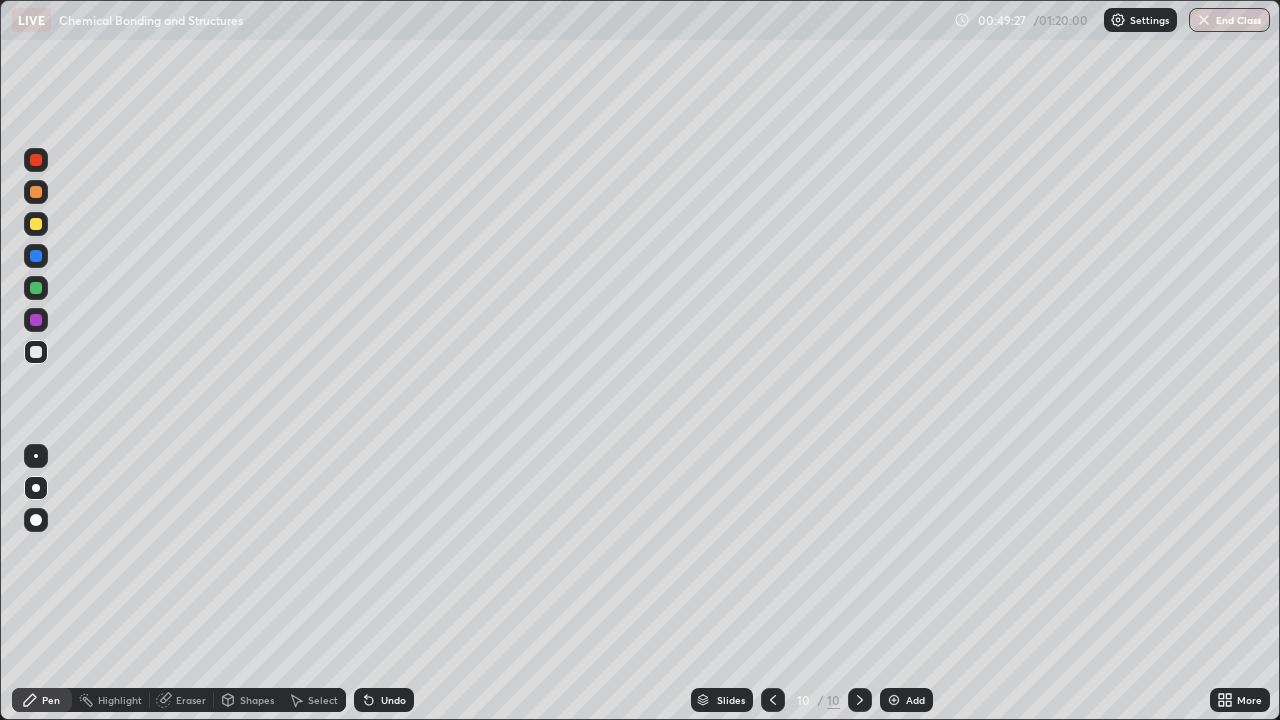 click at bounding box center (36, 224) 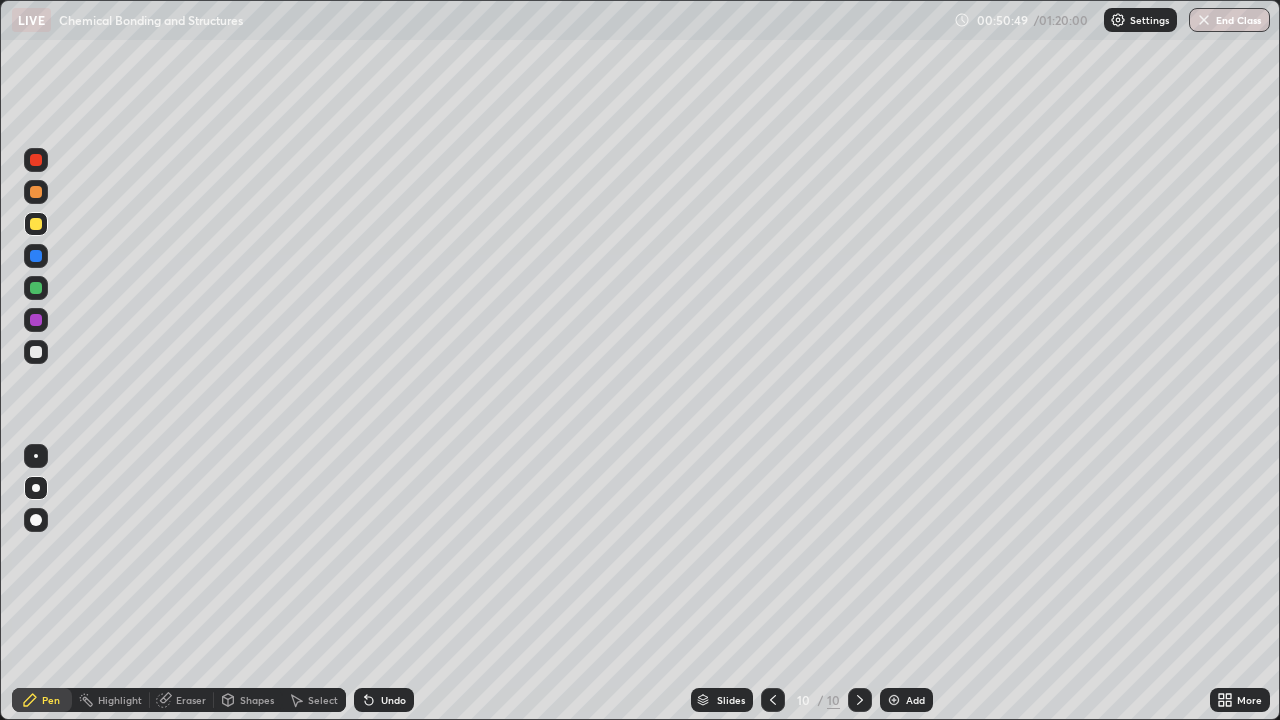 click on "Eraser" at bounding box center (191, 700) 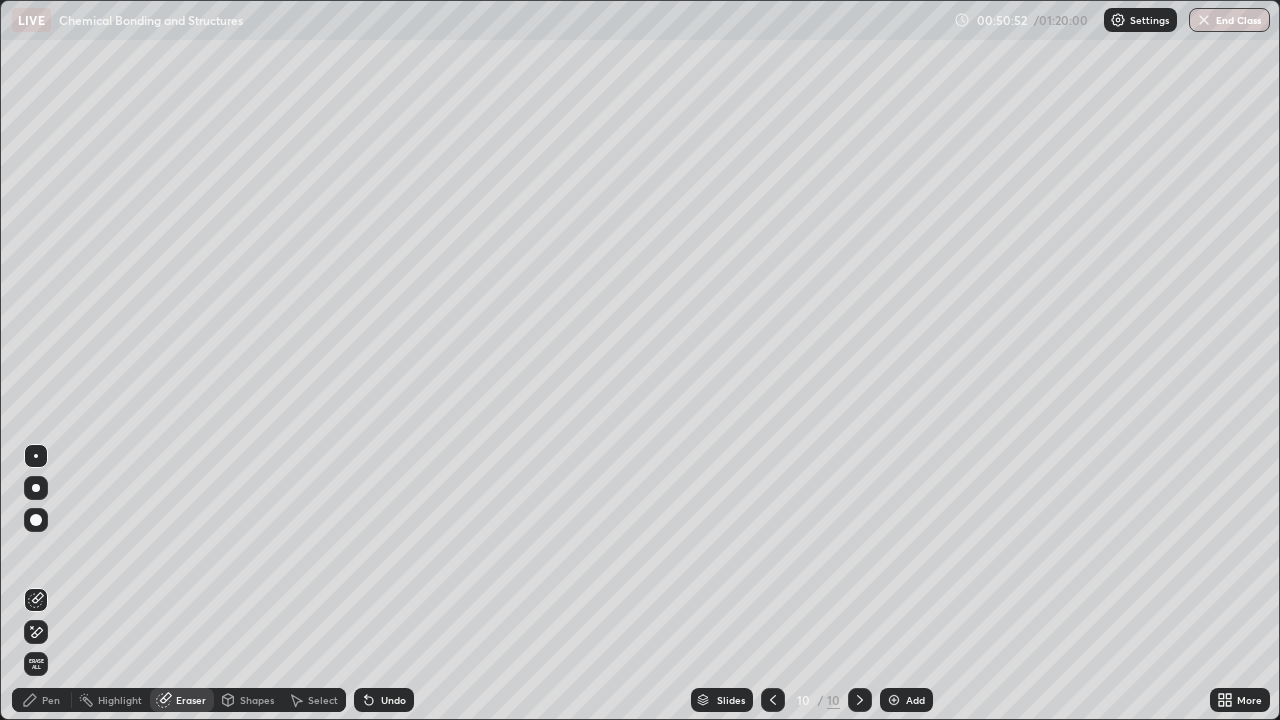click on "Pen" at bounding box center (51, 700) 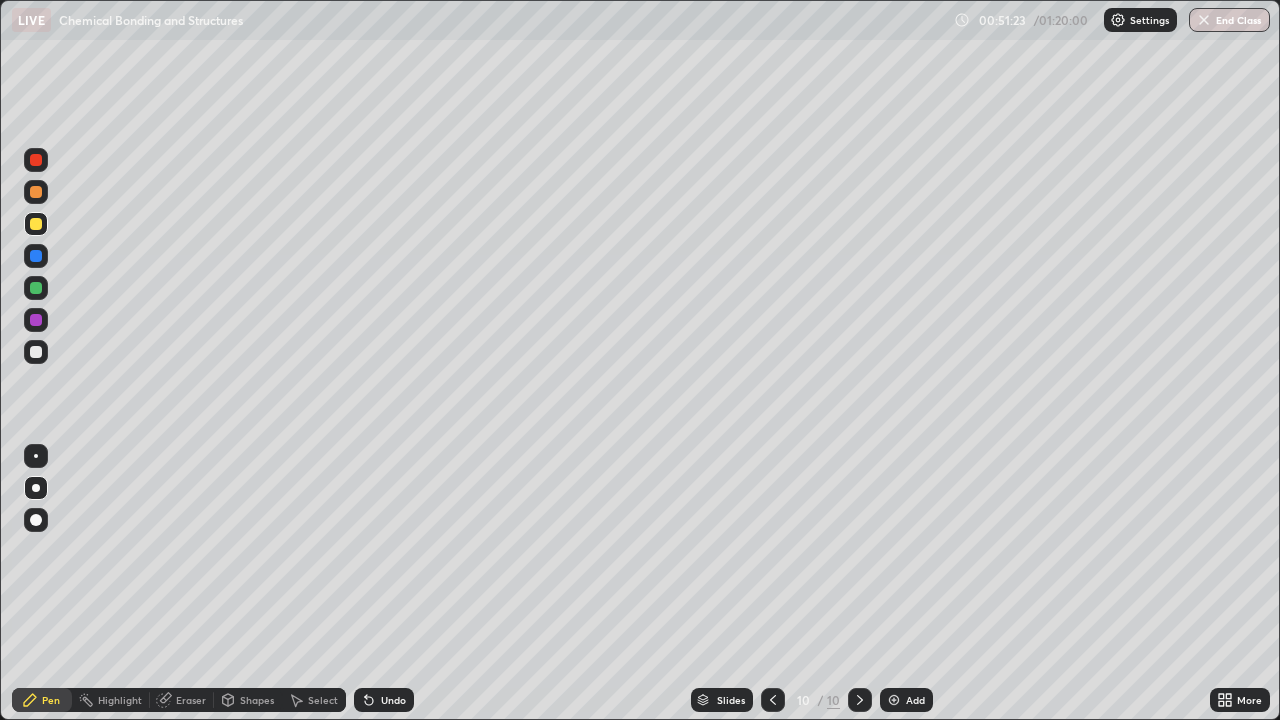 click on "Undo" at bounding box center [393, 700] 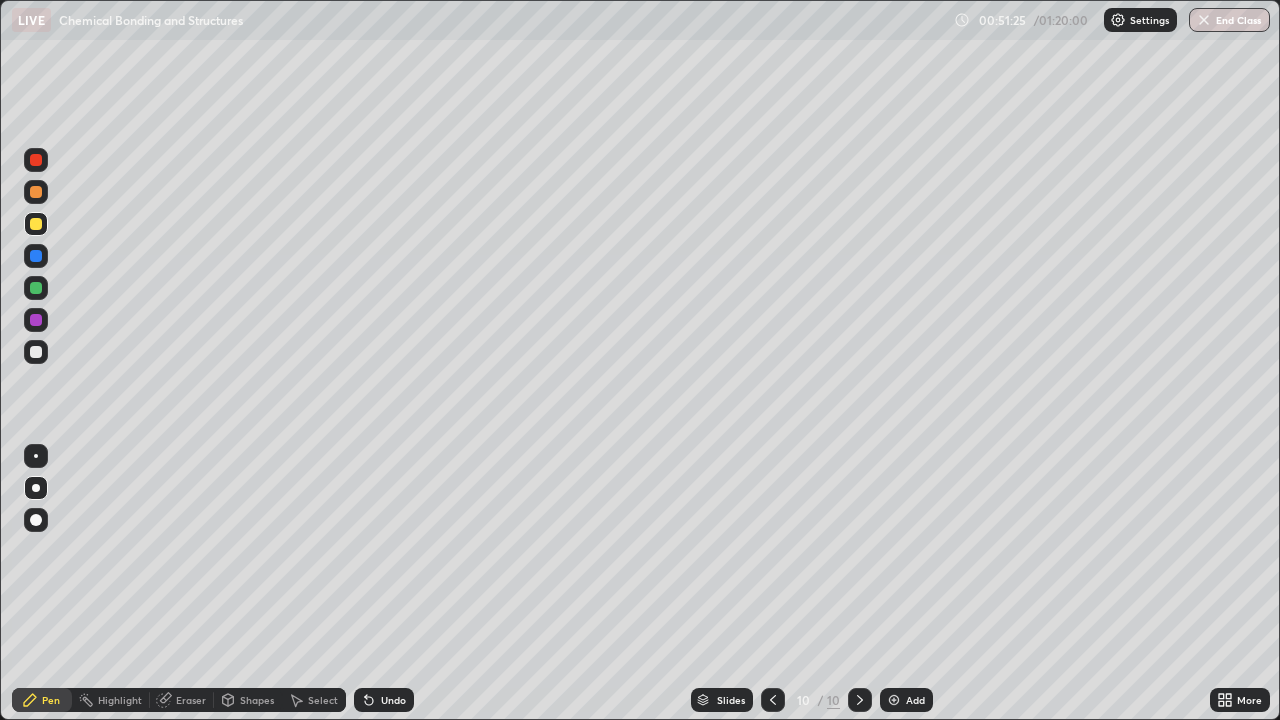 click on "Undo" at bounding box center [393, 700] 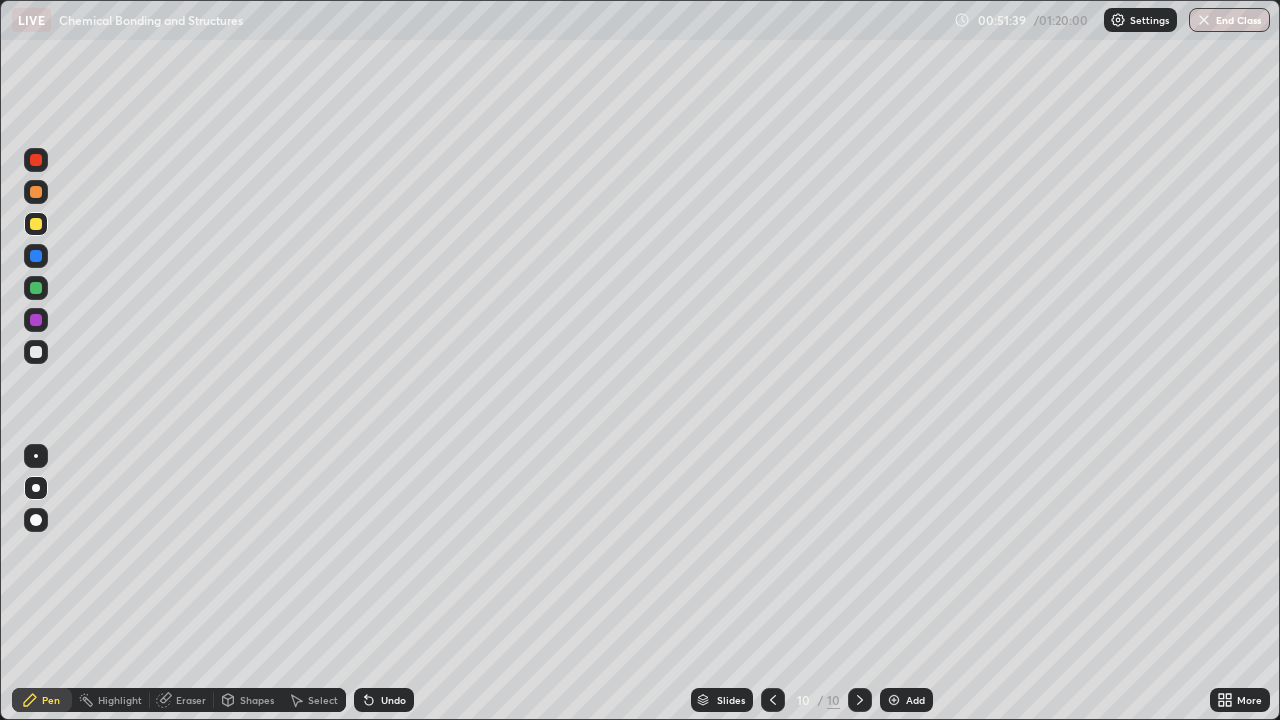 click at bounding box center [36, 288] 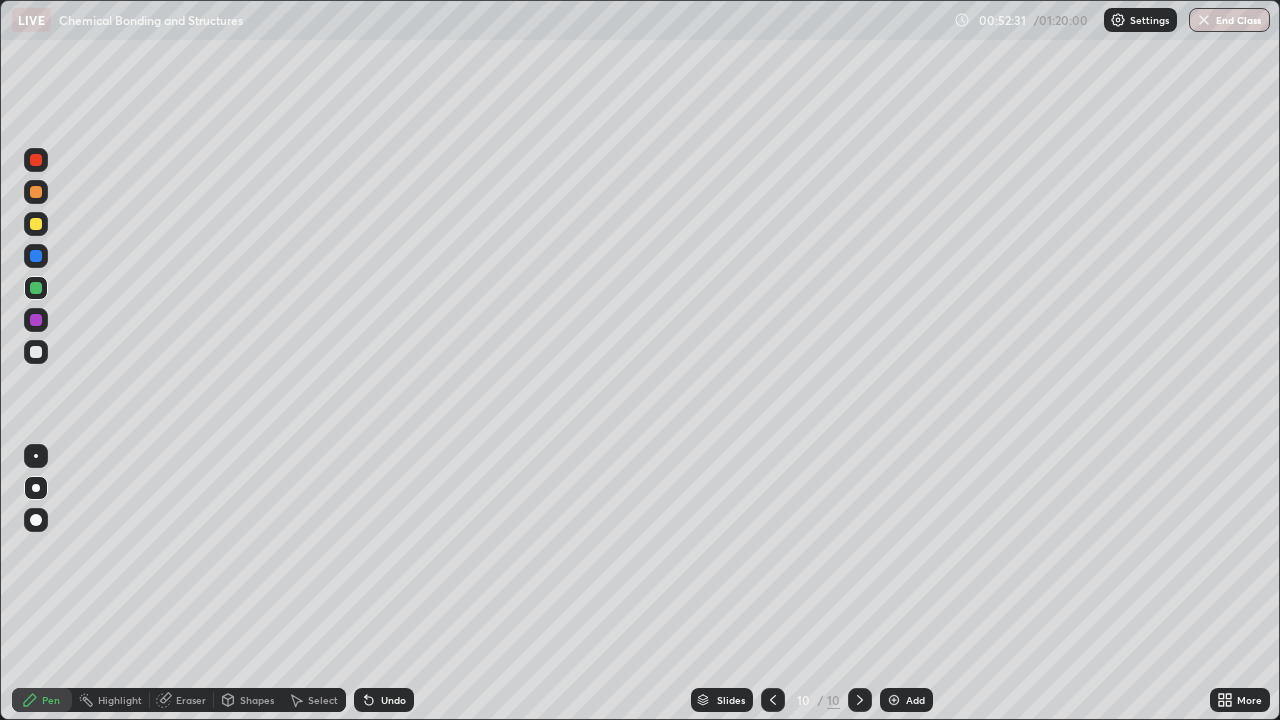 click on "Eraser" at bounding box center [191, 700] 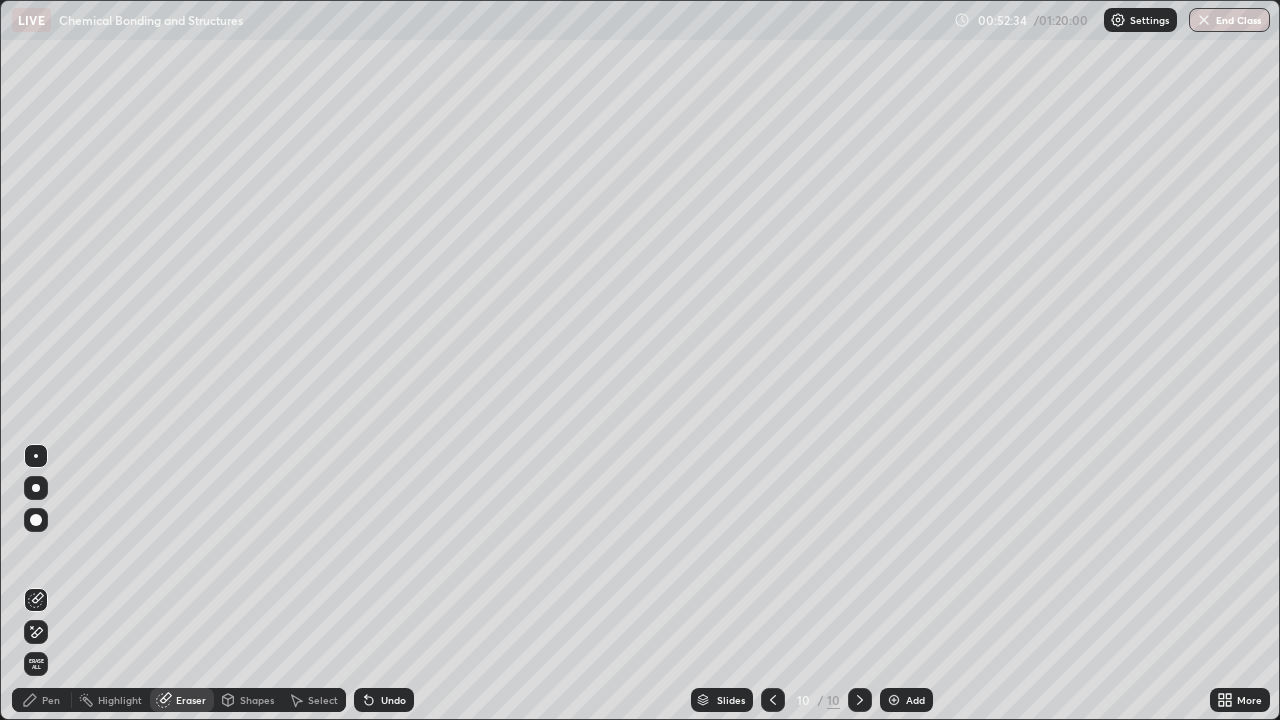 click on "Pen" at bounding box center (51, 700) 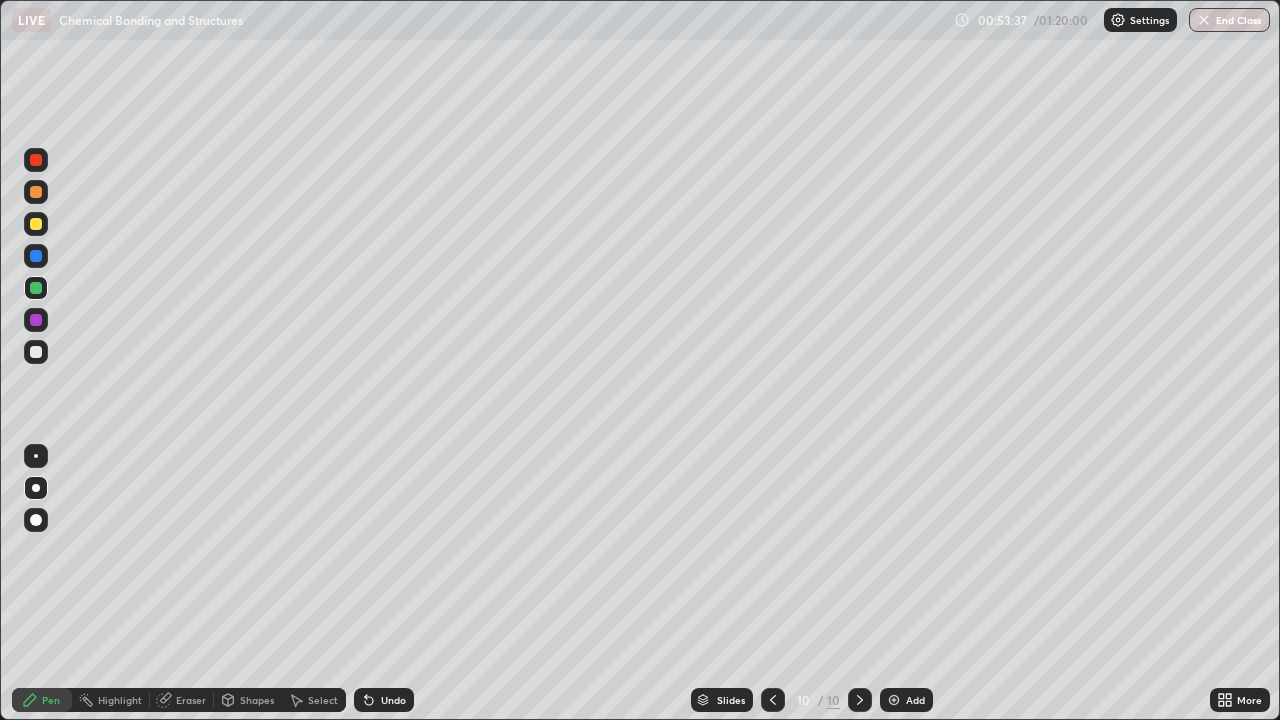 click on "Undo" at bounding box center [393, 700] 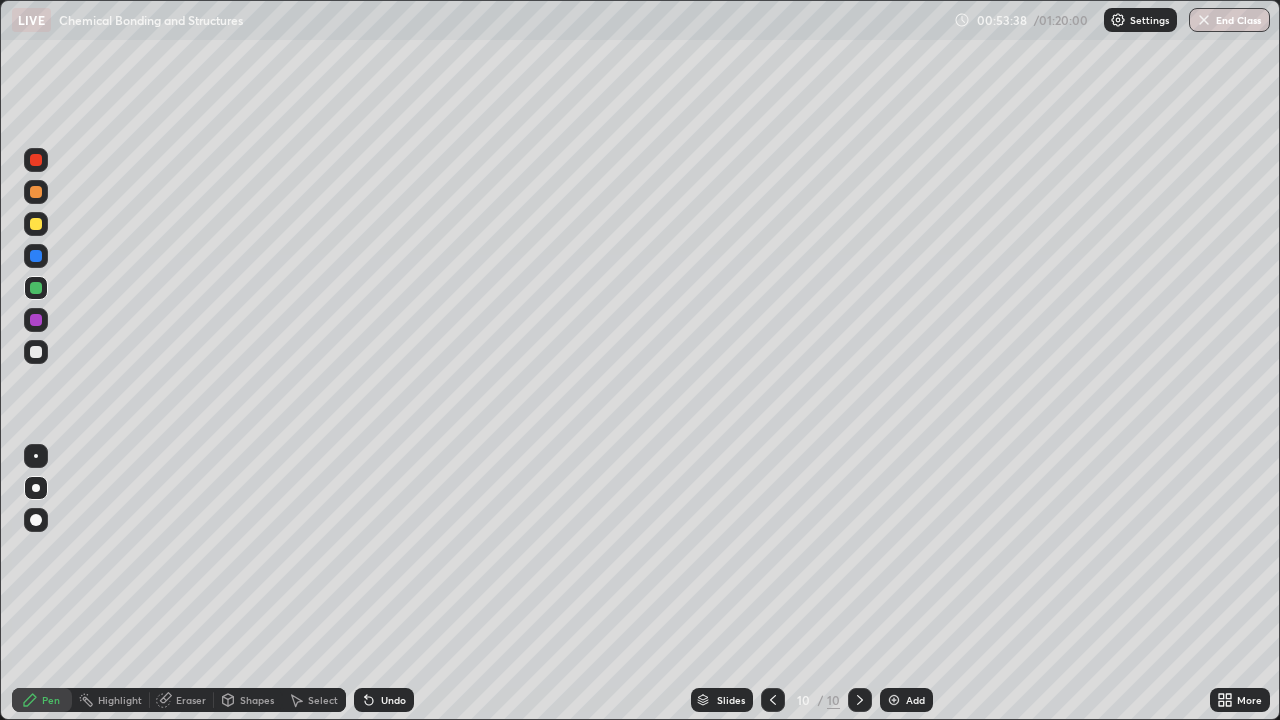 click on "Undo" at bounding box center [393, 700] 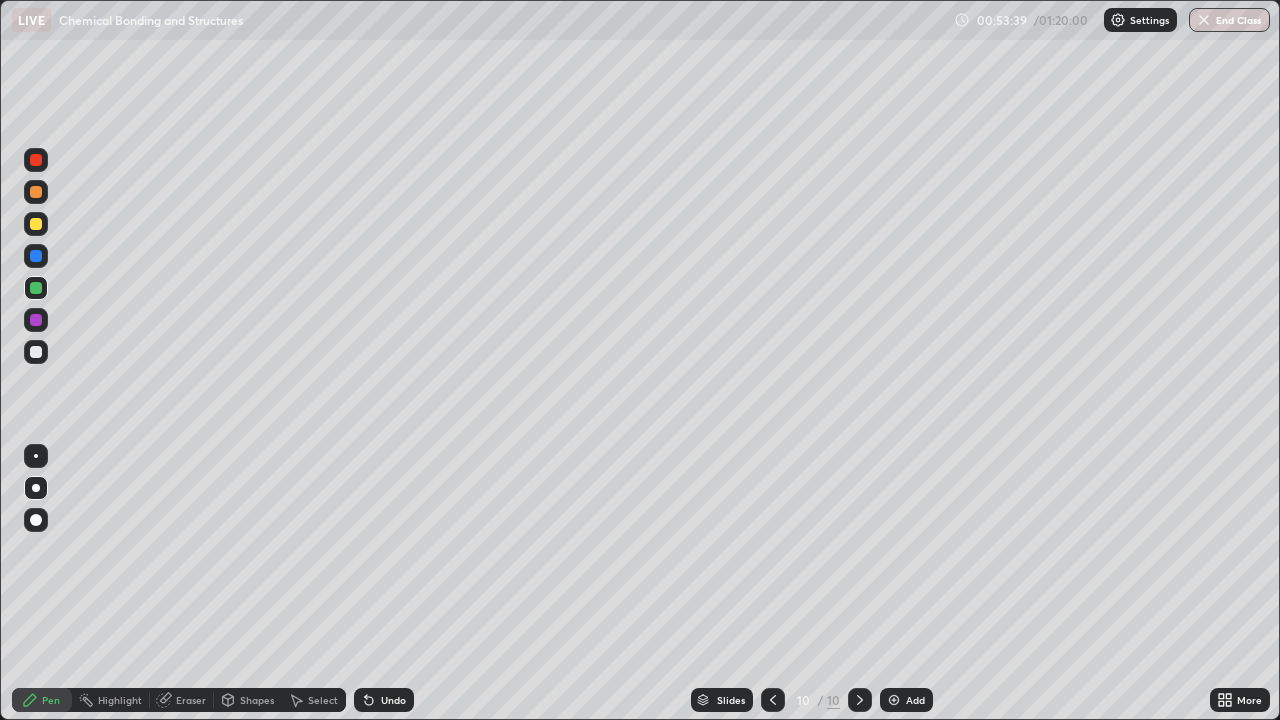 click on "Undo" at bounding box center [393, 700] 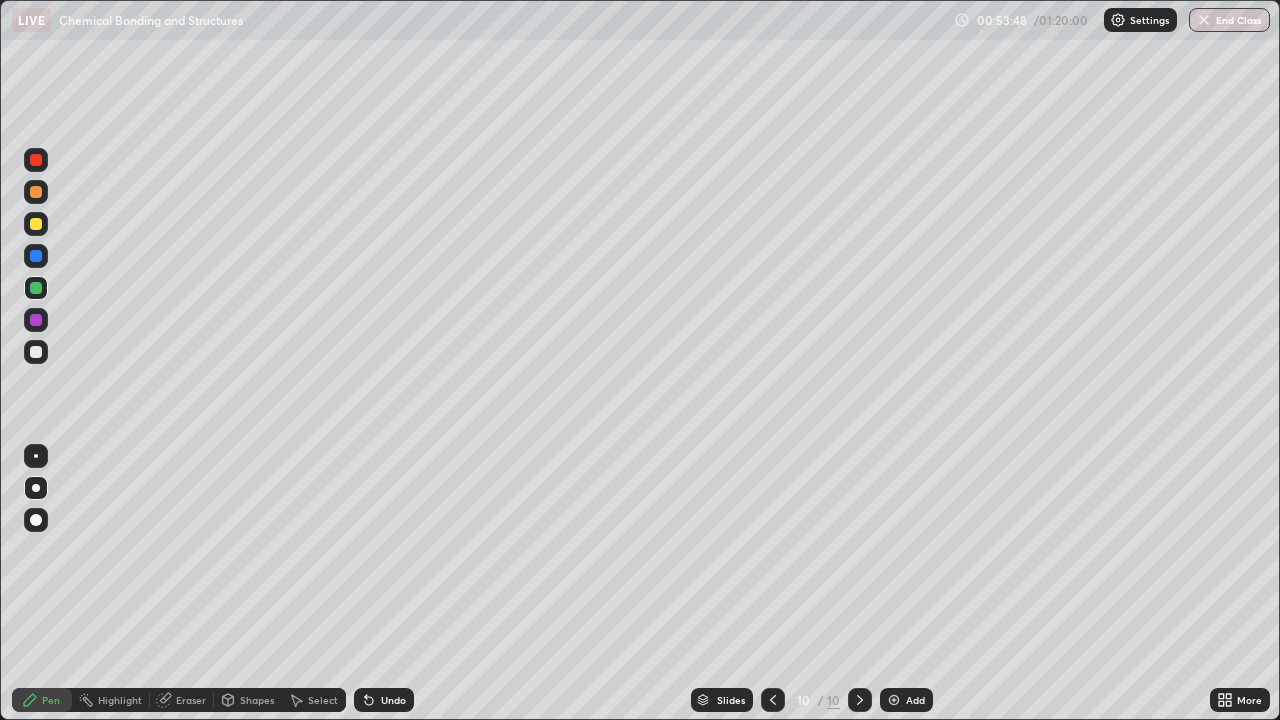 click at bounding box center [36, 224] 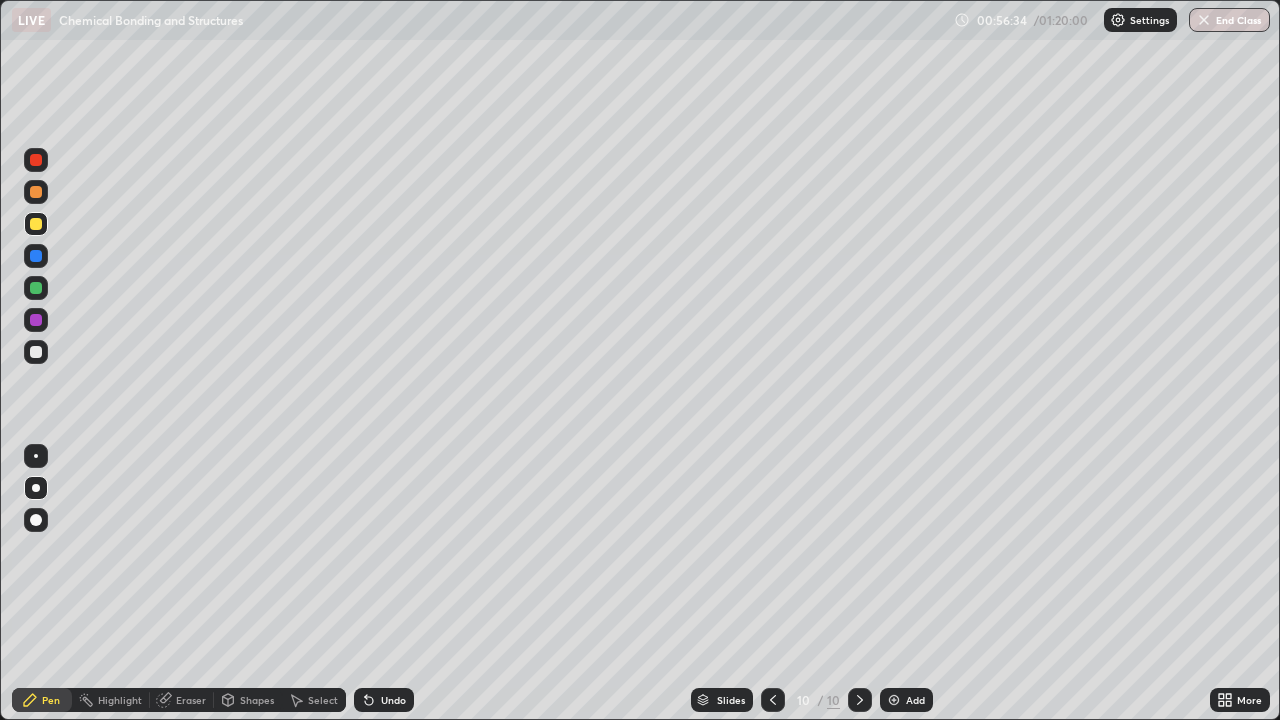 click on "Slides 10 / 10 Add" at bounding box center [812, 700] 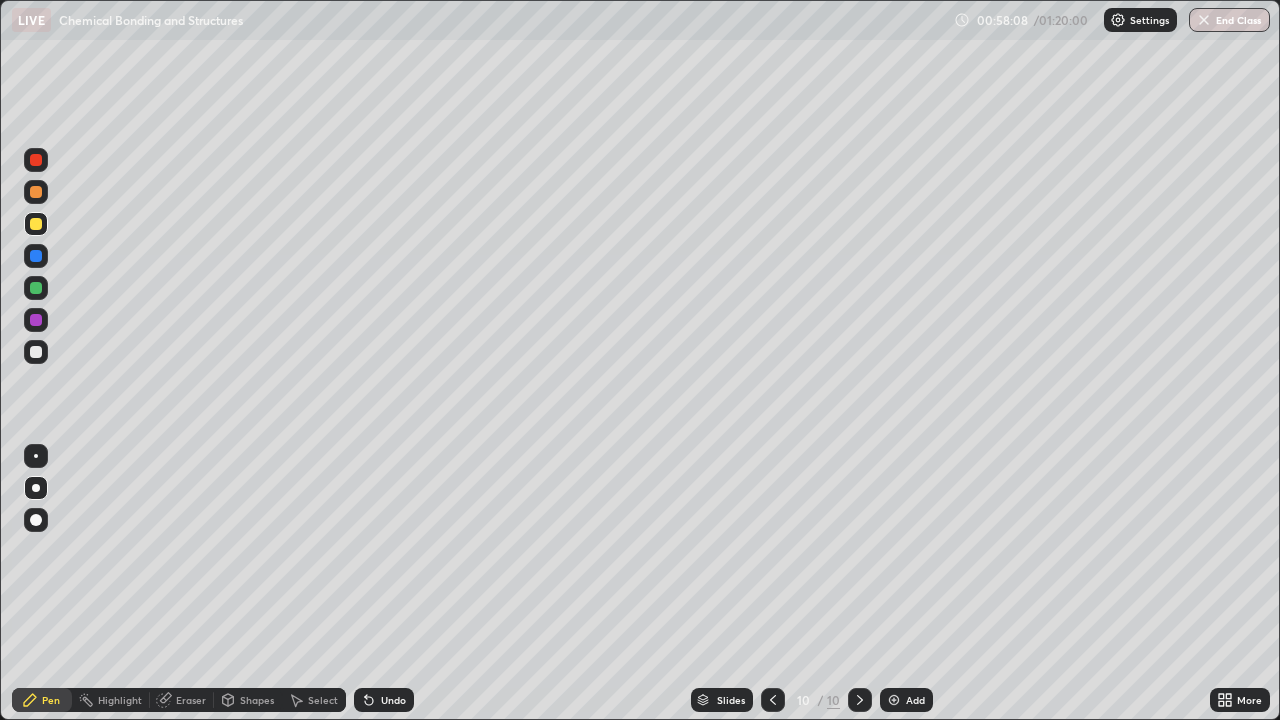 click at bounding box center (894, 700) 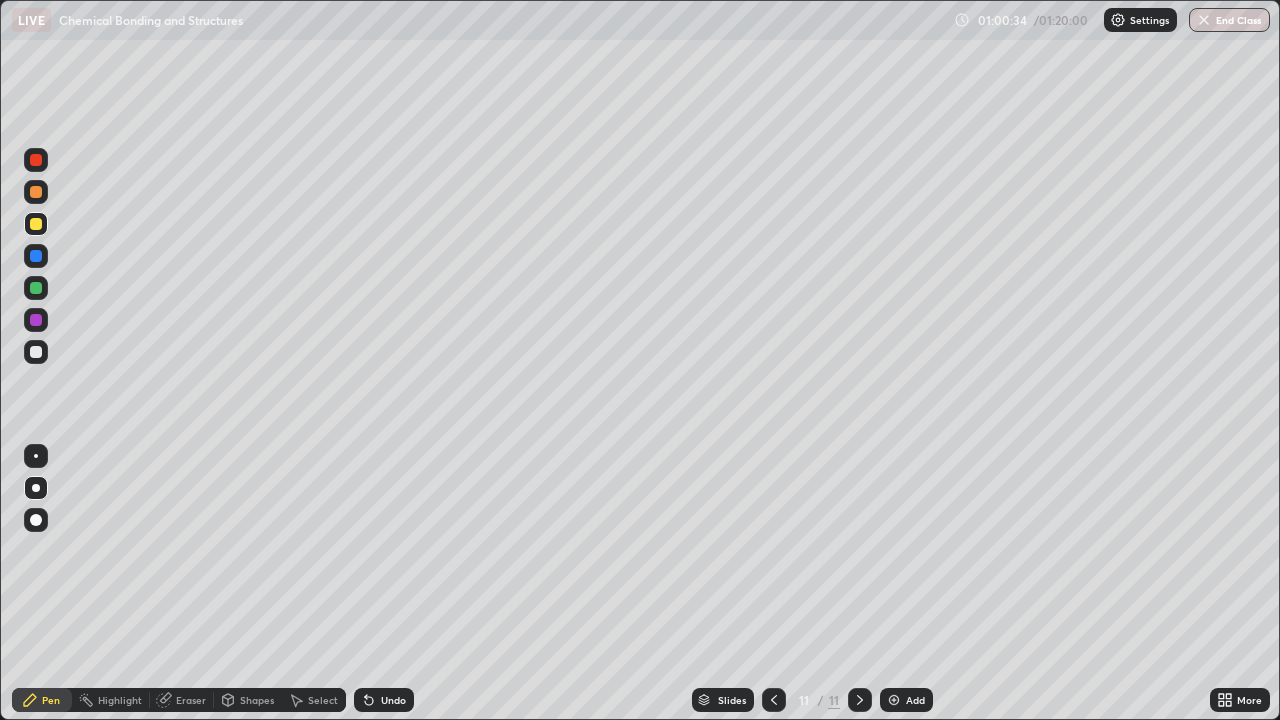 click at bounding box center (36, 352) 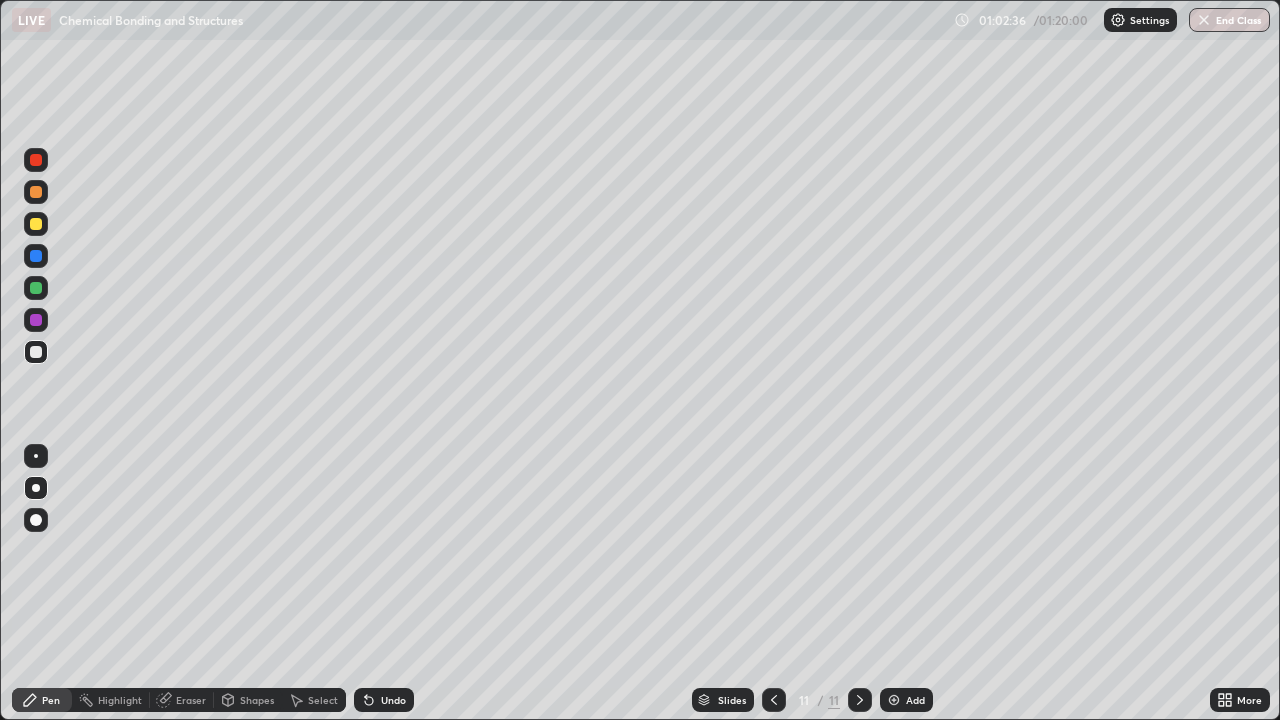 click on "Undo" at bounding box center [384, 700] 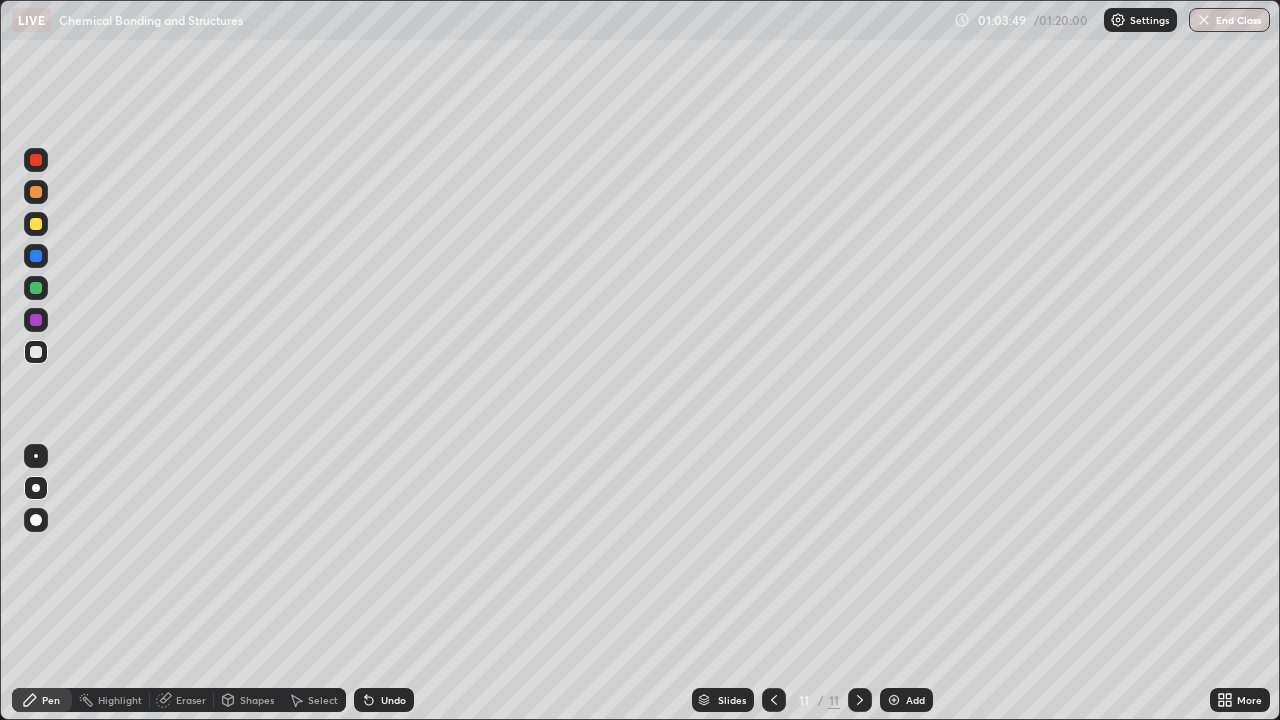 click on "Undo" at bounding box center [384, 700] 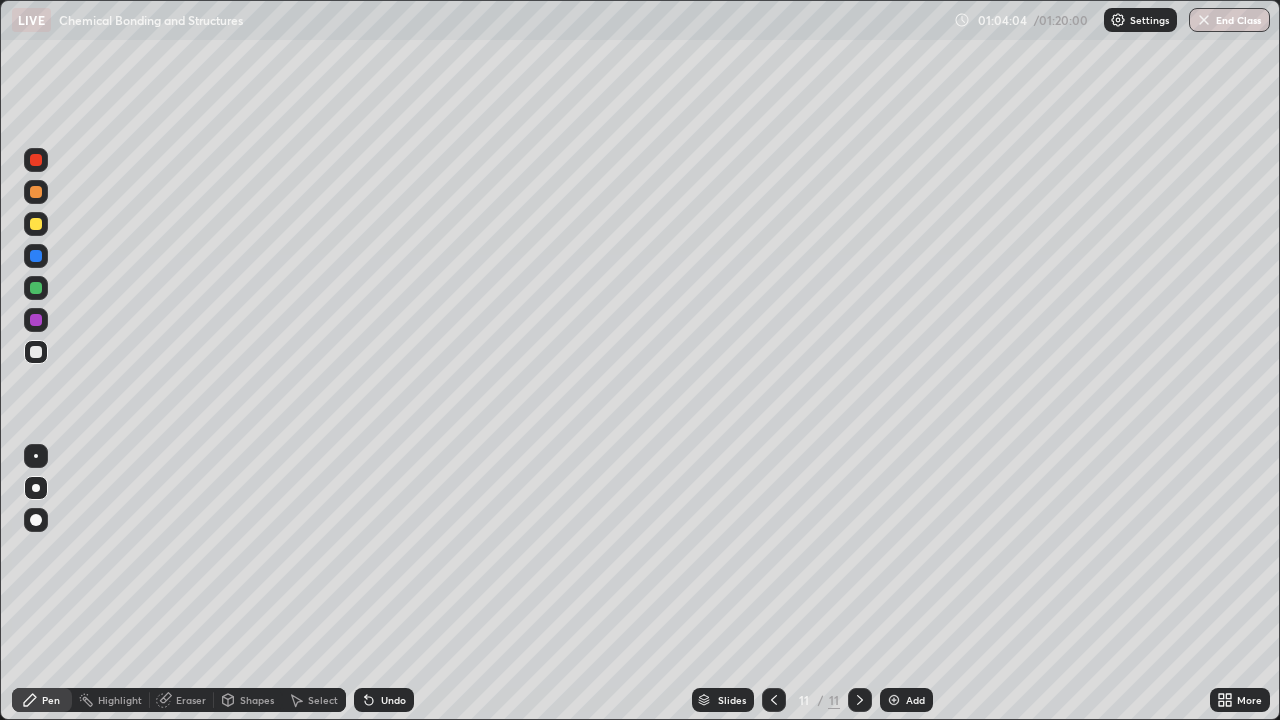 click 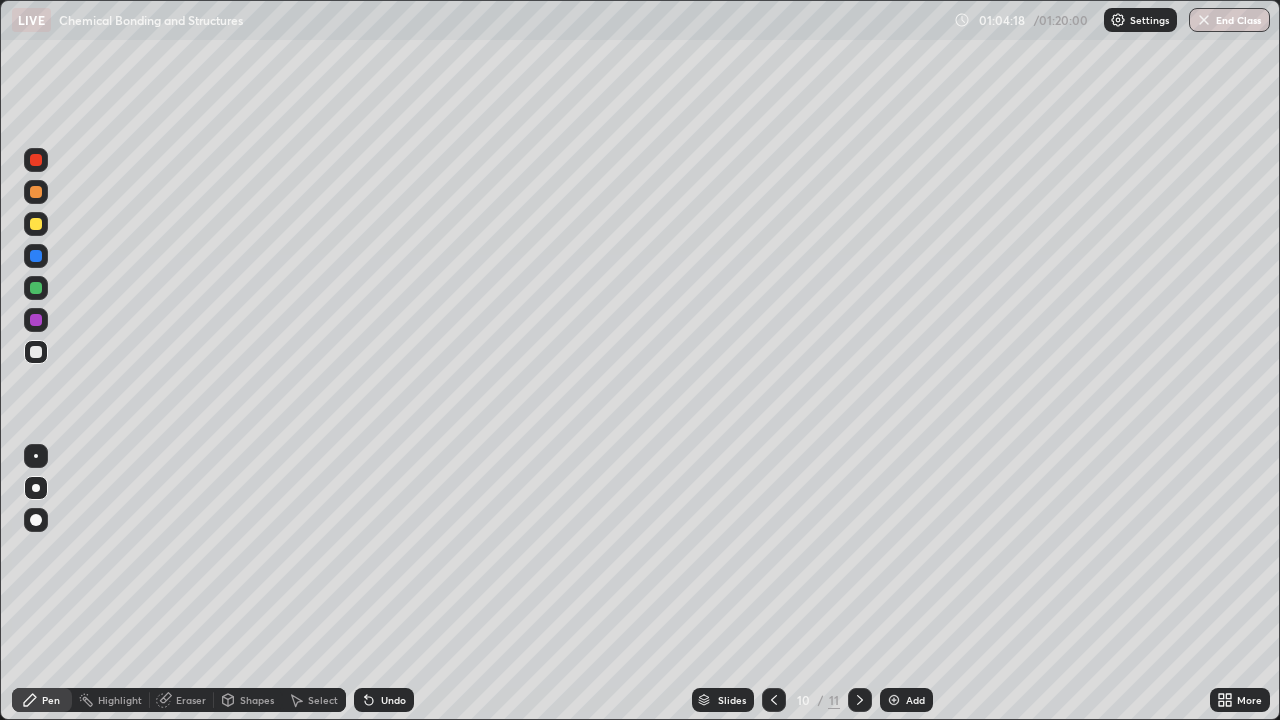 click at bounding box center [860, 700] 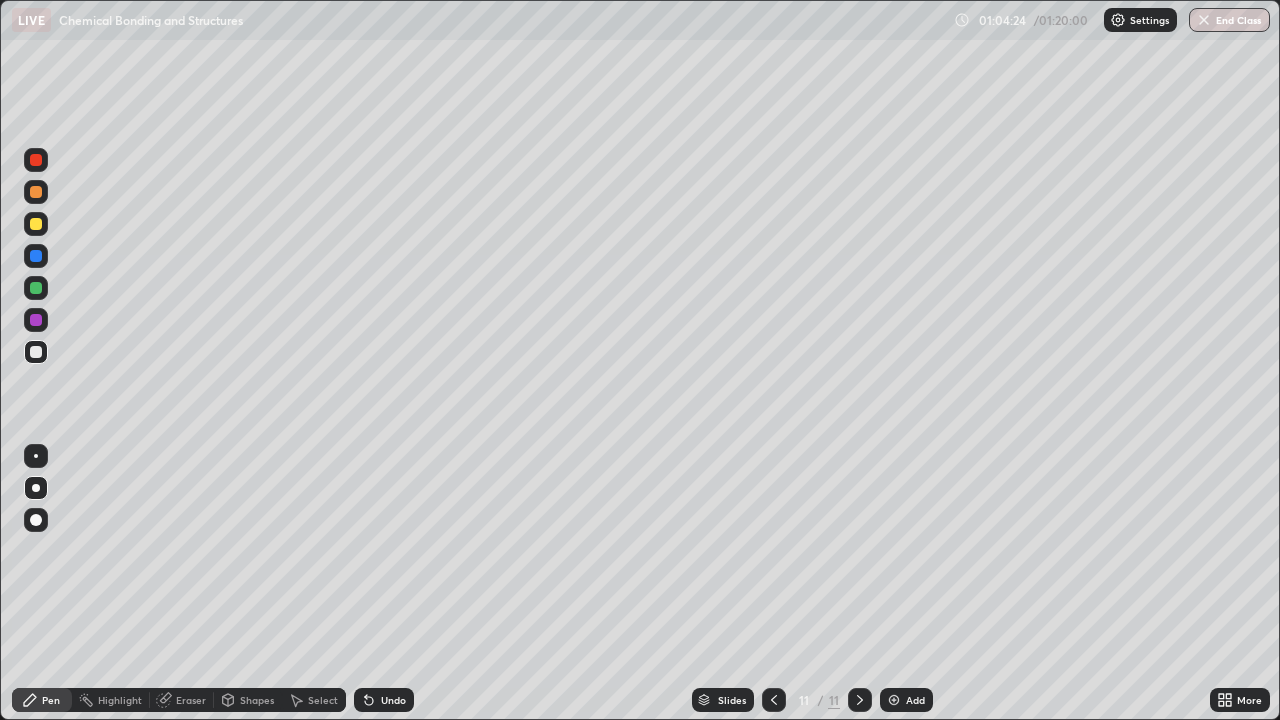 click at bounding box center (36, 288) 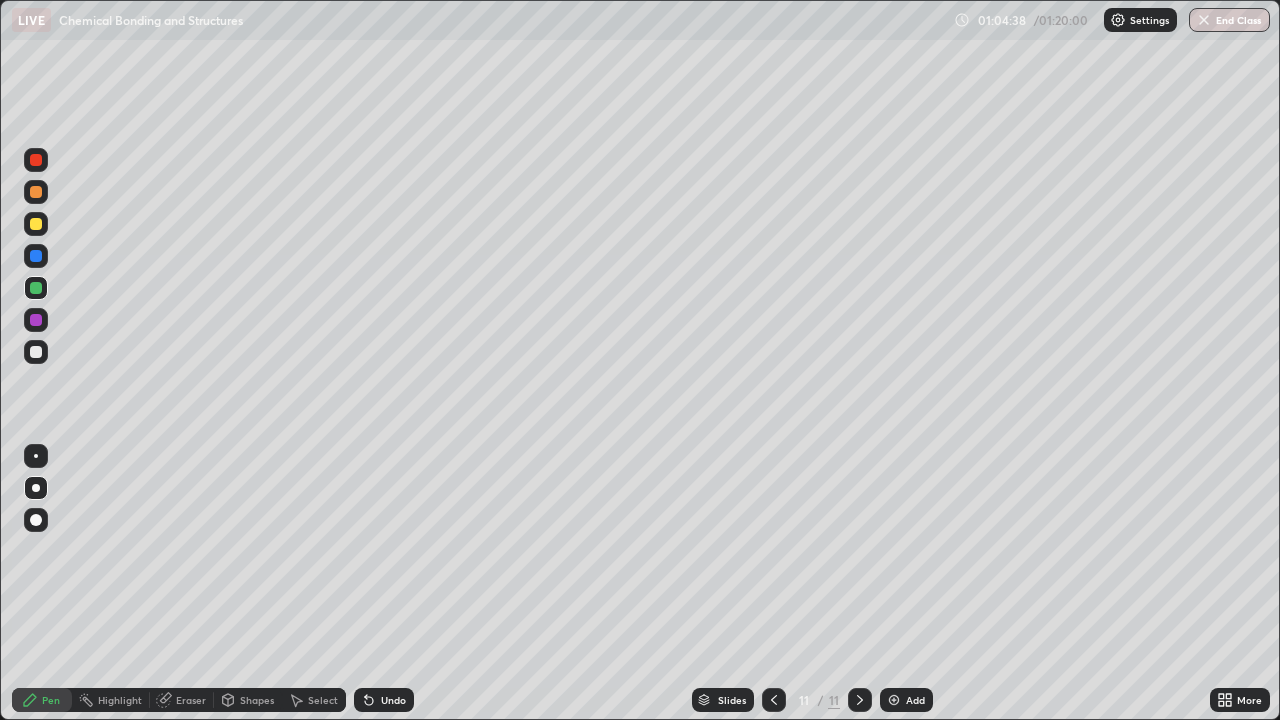 click on "Undo" at bounding box center (393, 700) 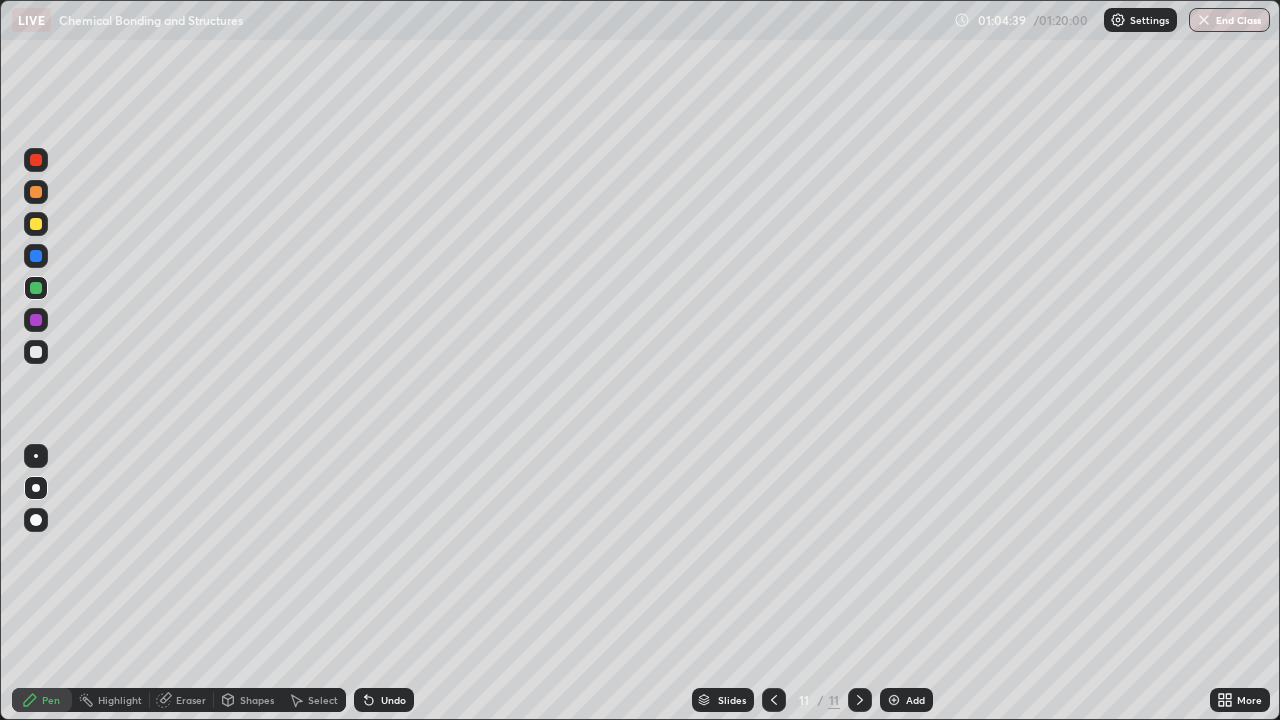 click on "Undo" at bounding box center (393, 700) 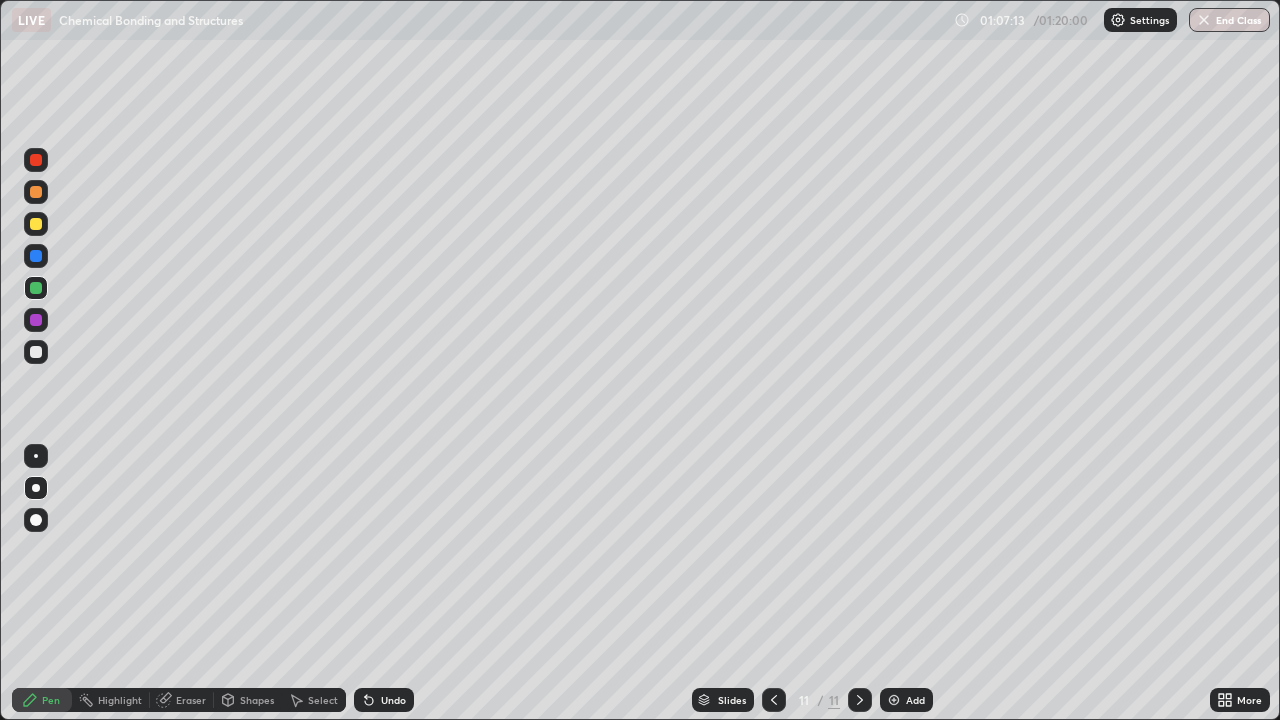 click on "Undo" at bounding box center (393, 700) 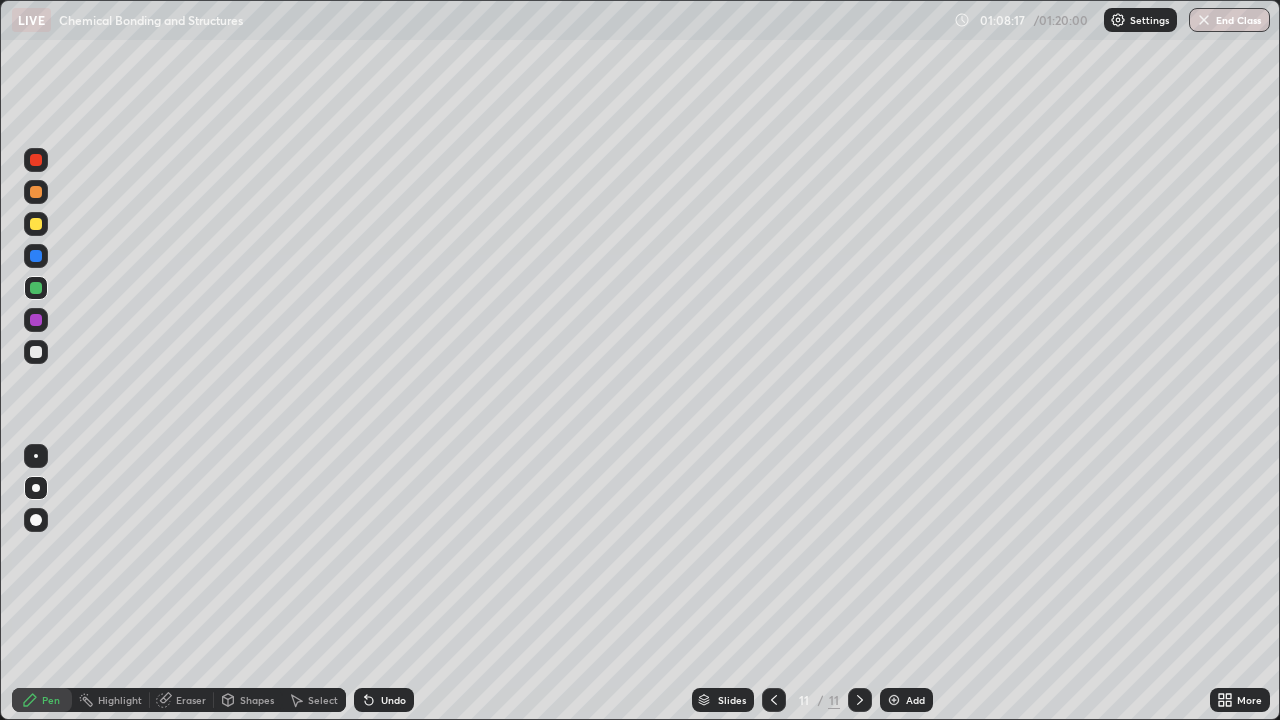 click at bounding box center [36, 352] 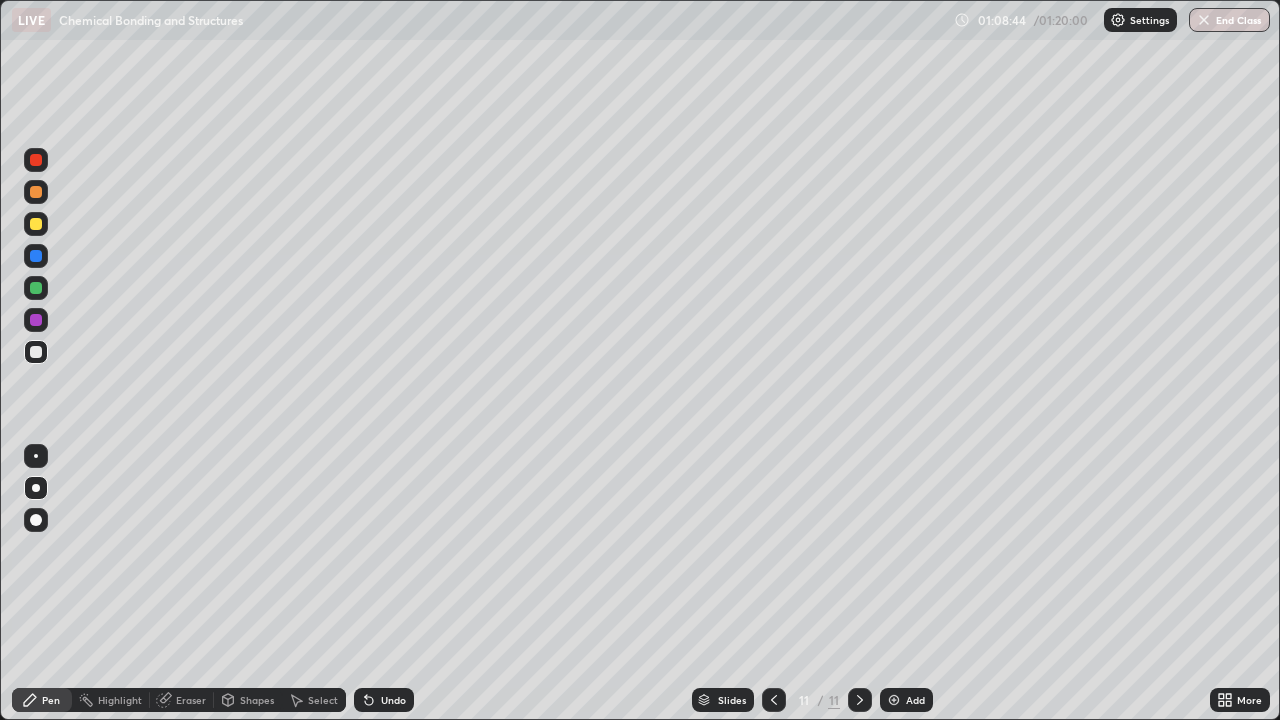 click on "Add" at bounding box center (915, 700) 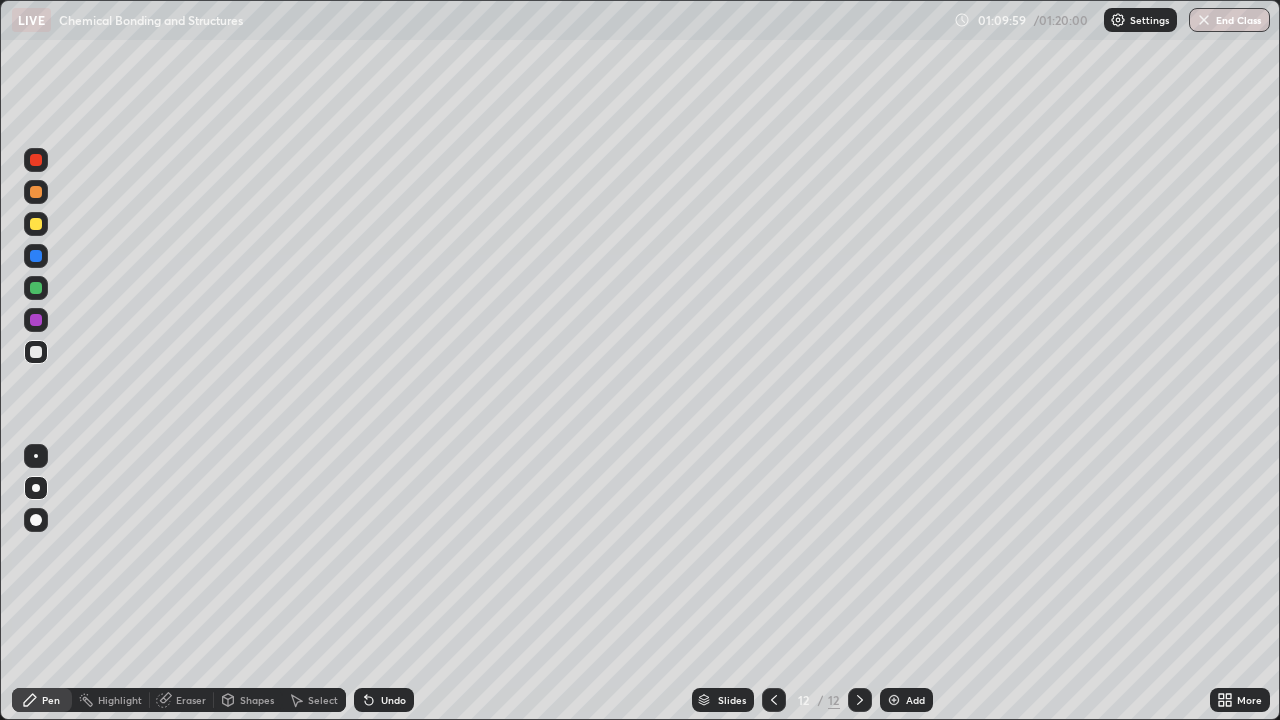 click on "Undo" at bounding box center (393, 700) 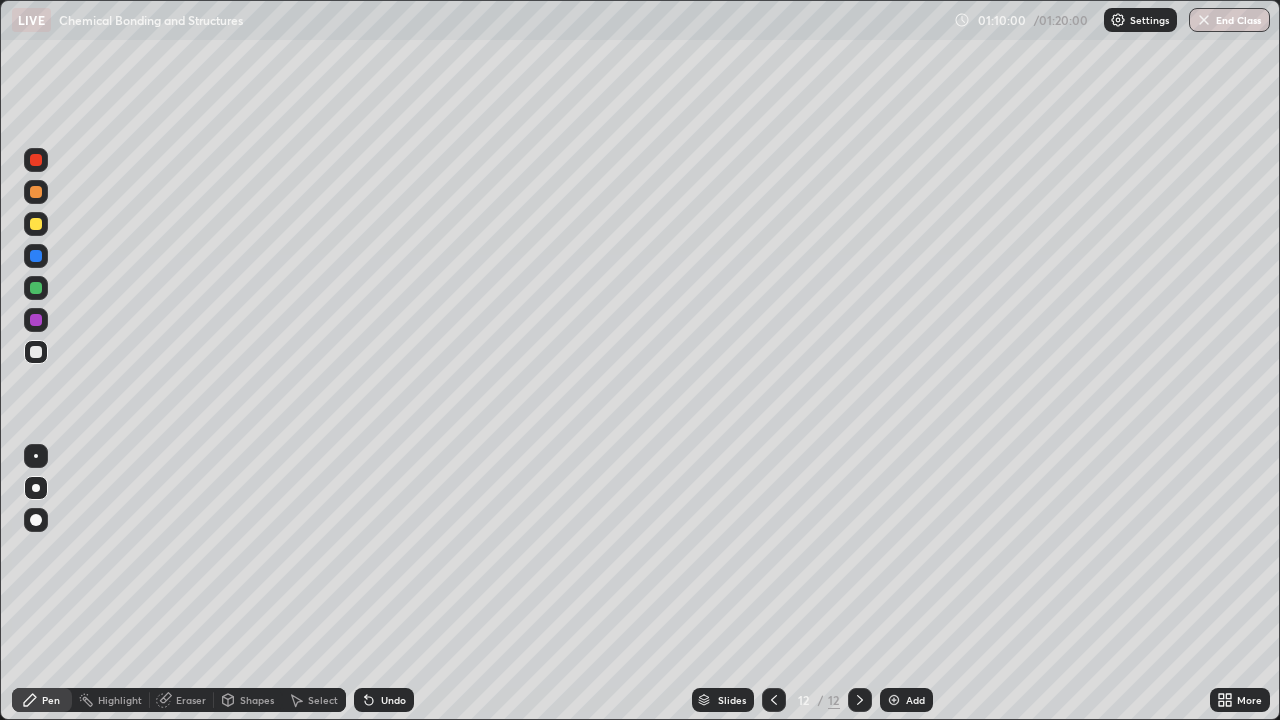 click on "Undo" at bounding box center [384, 700] 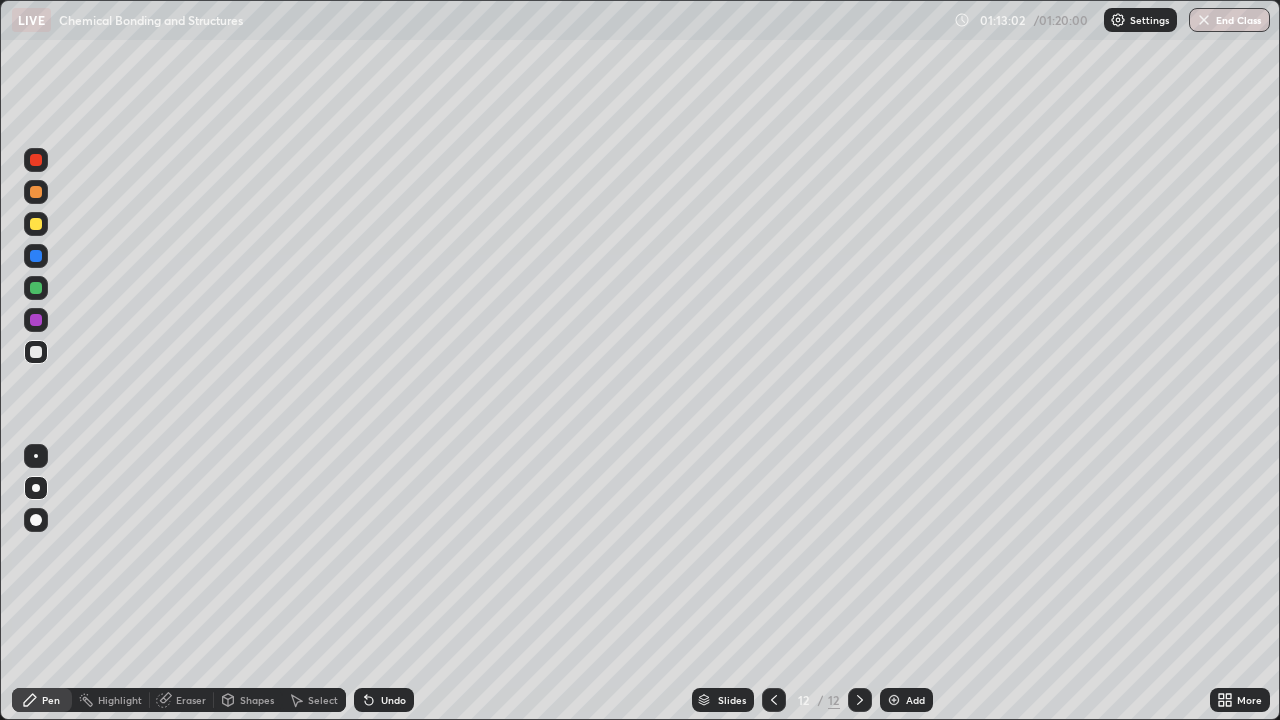 click on "End Class" at bounding box center [1229, 20] 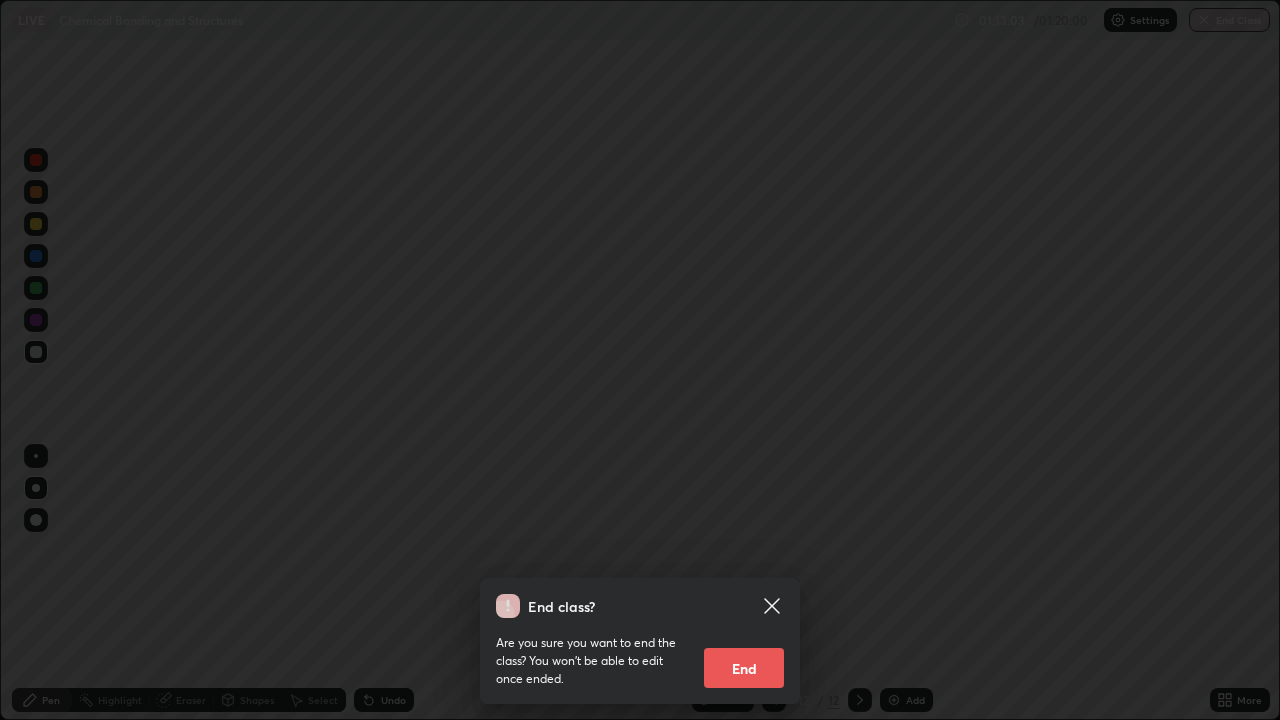 click on "End" at bounding box center [744, 668] 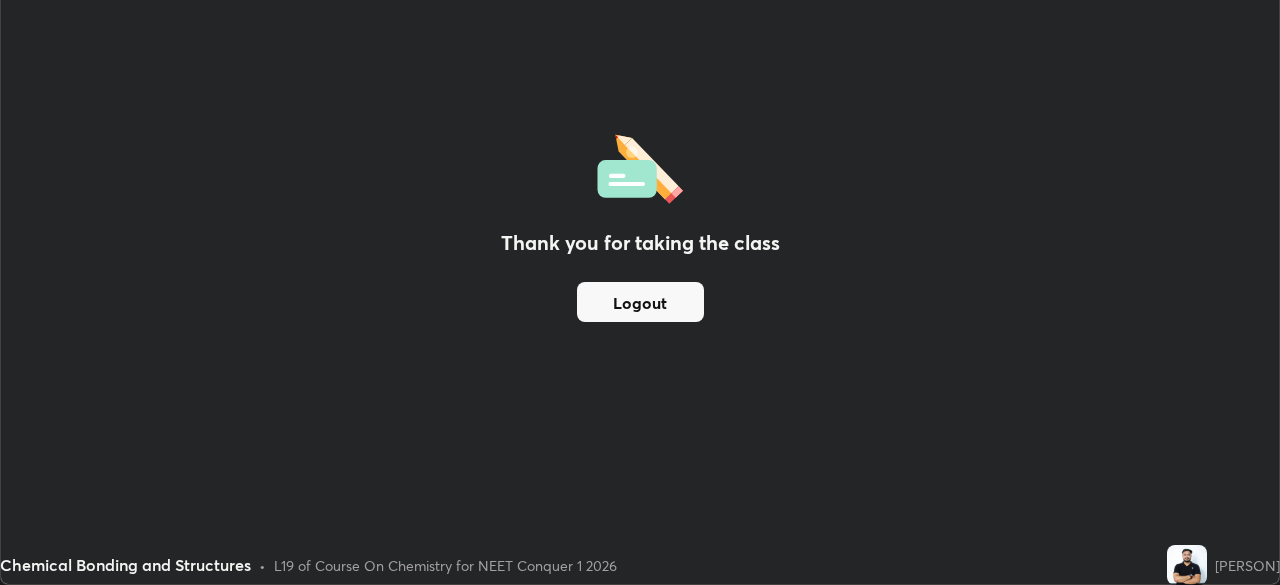 scroll, scrollTop: 585, scrollLeft: 1280, axis: both 